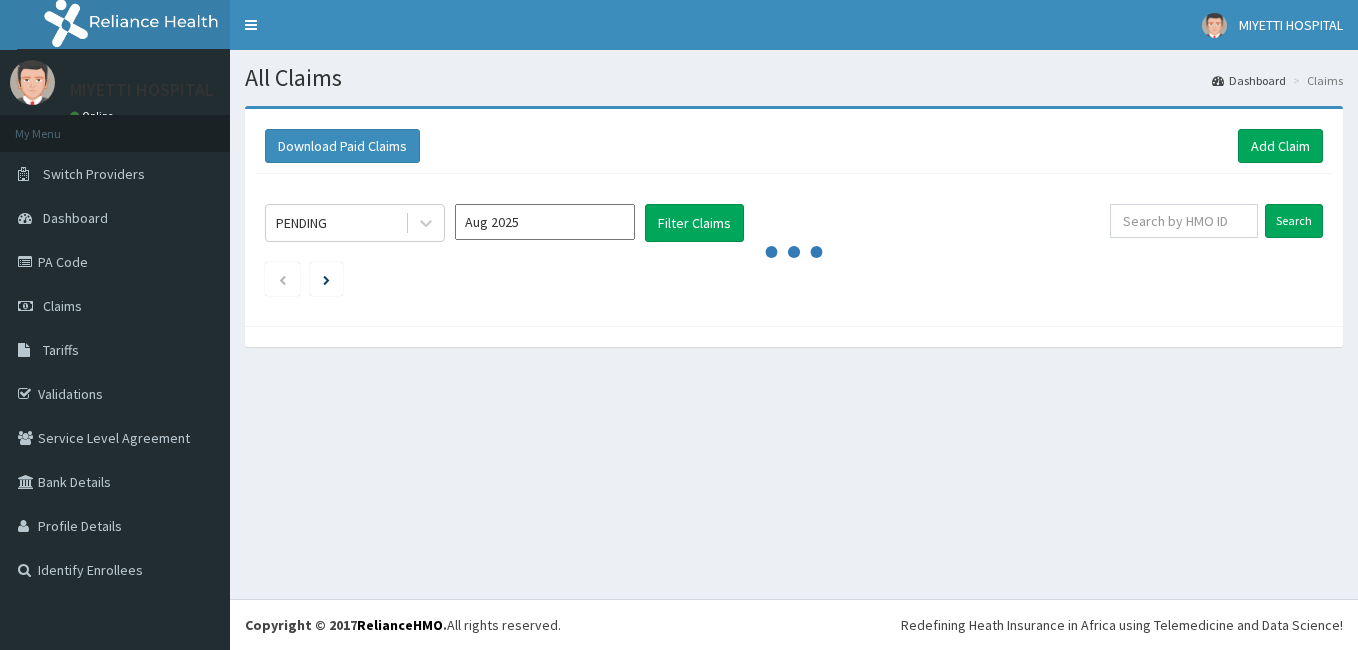 scroll, scrollTop: 0, scrollLeft: 0, axis: both 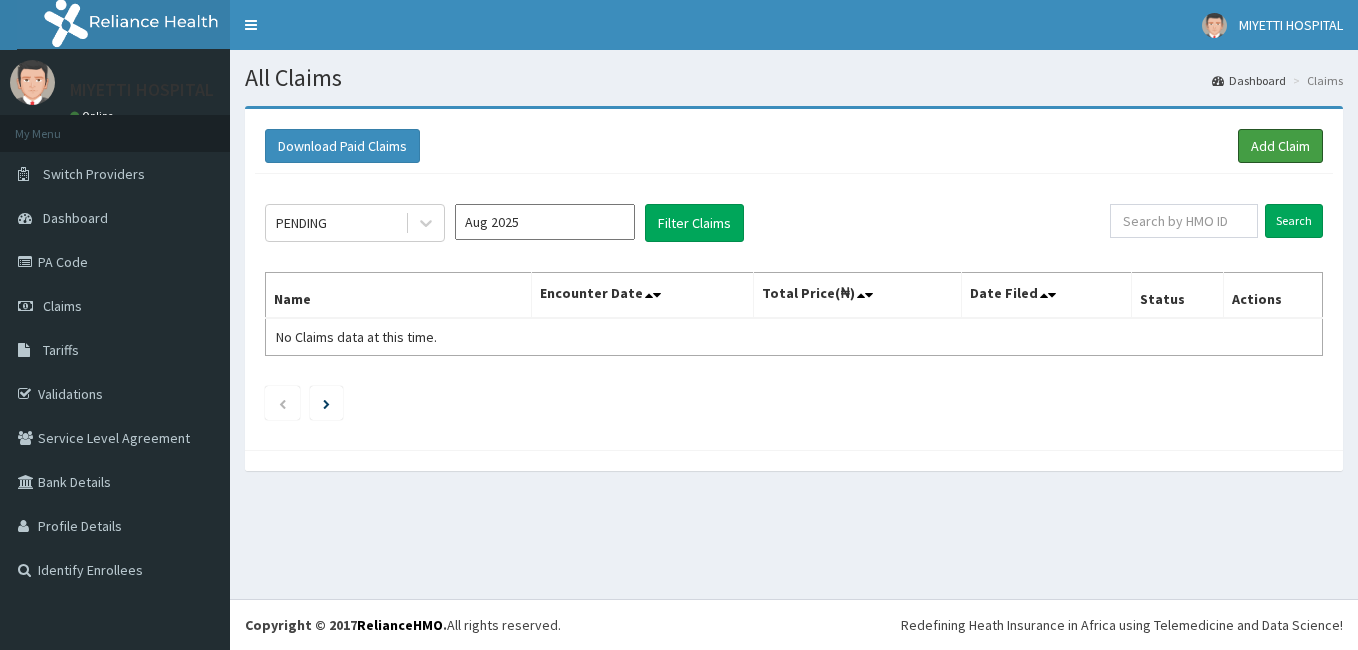 click on "Add Claim" at bounding box center [1280, 146] 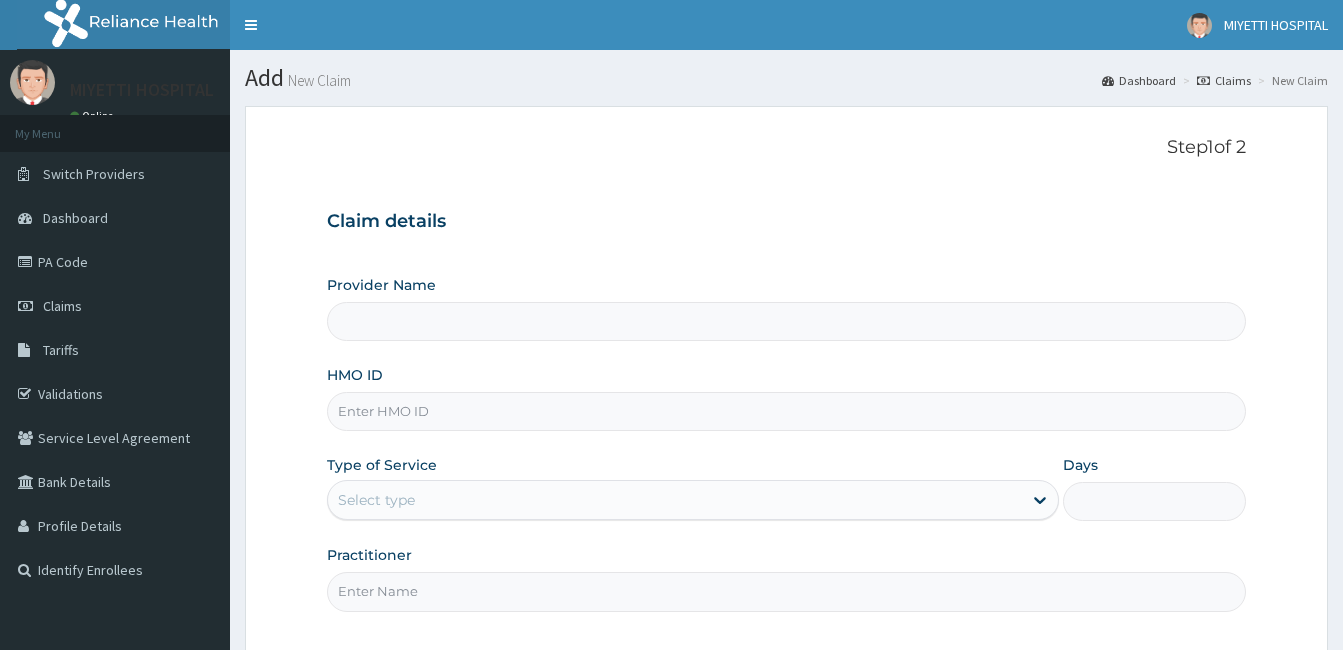scroll, scrollTop: 0, scrollLeft: 0, axis: both 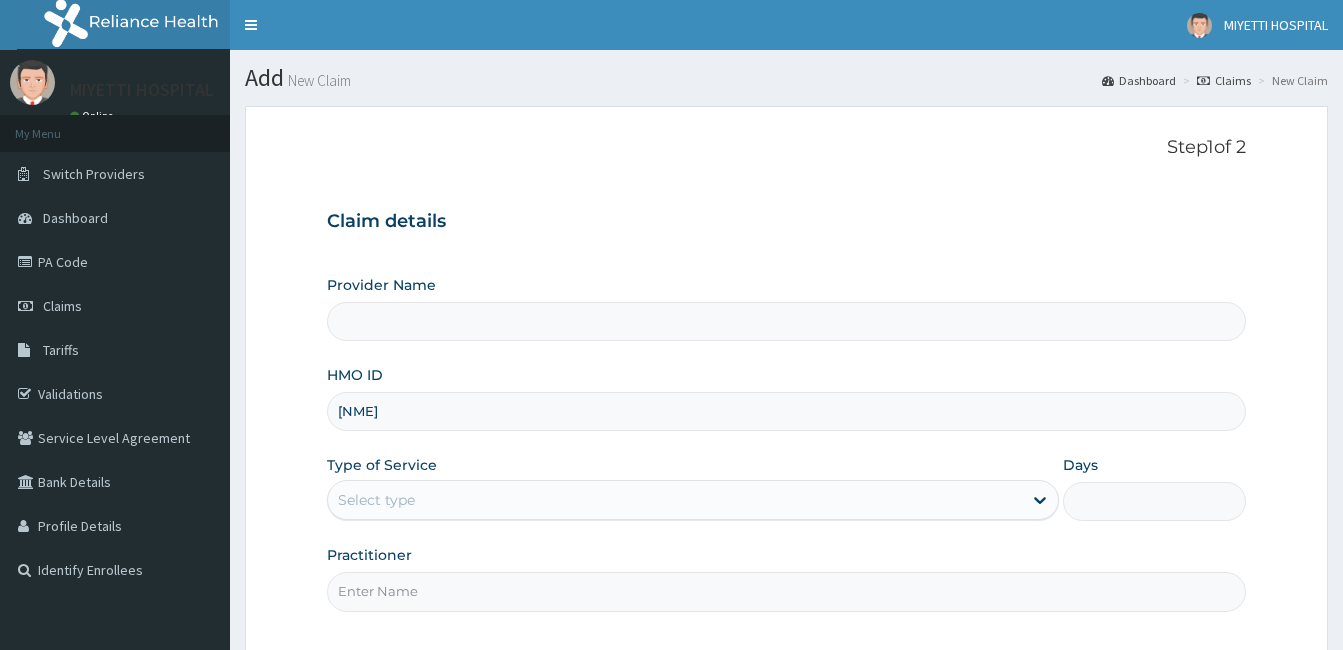 type on "NME/" 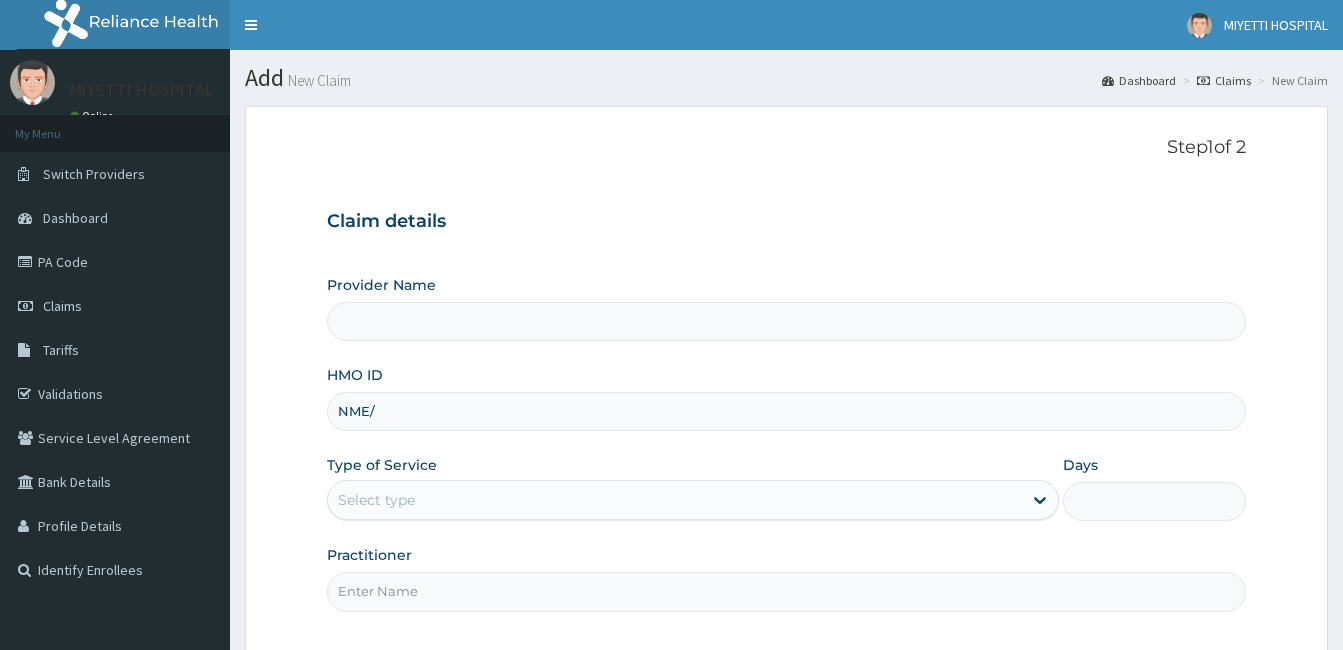 type on "MIYETTI HOSPITAL" 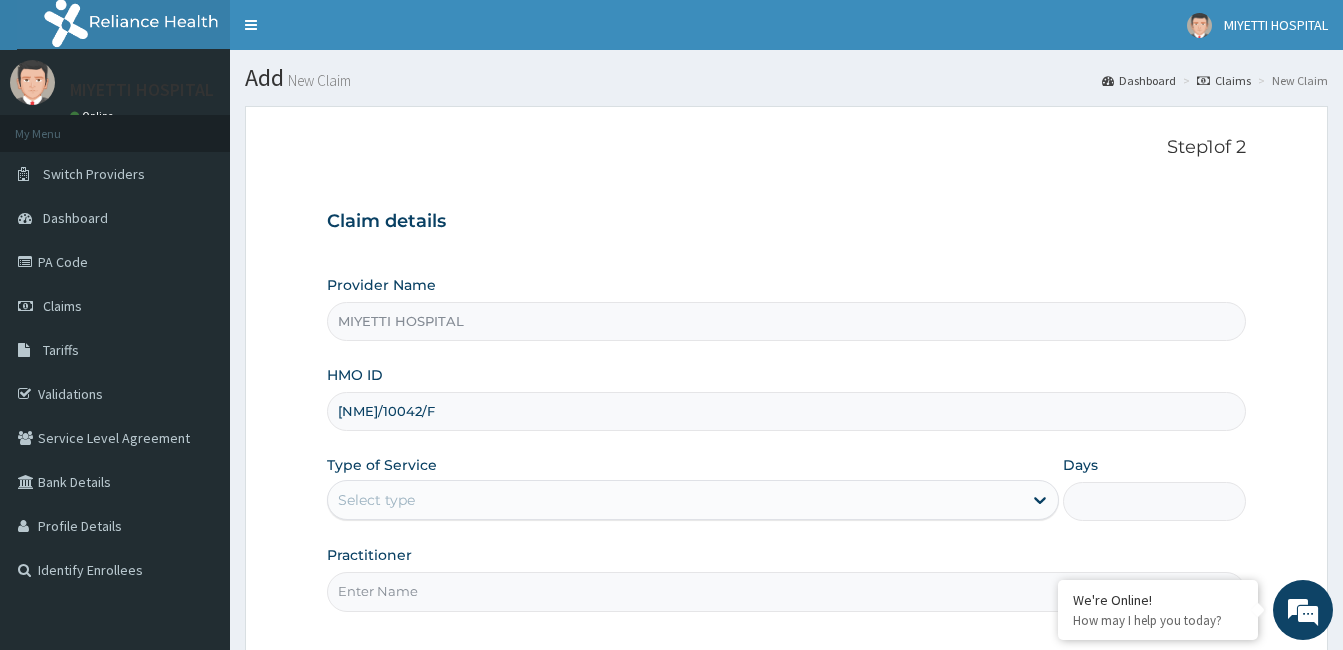 type on "[NME]/10042/F" 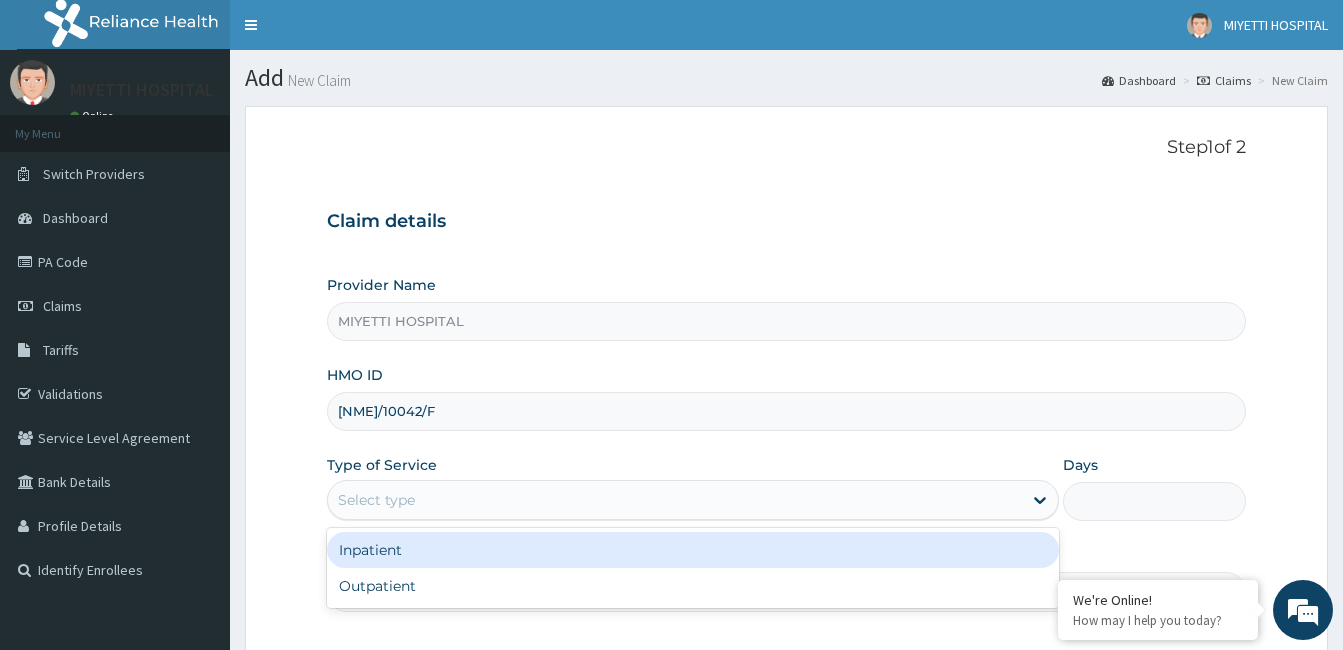 click on "Select type" at bounding box center (675, 500) 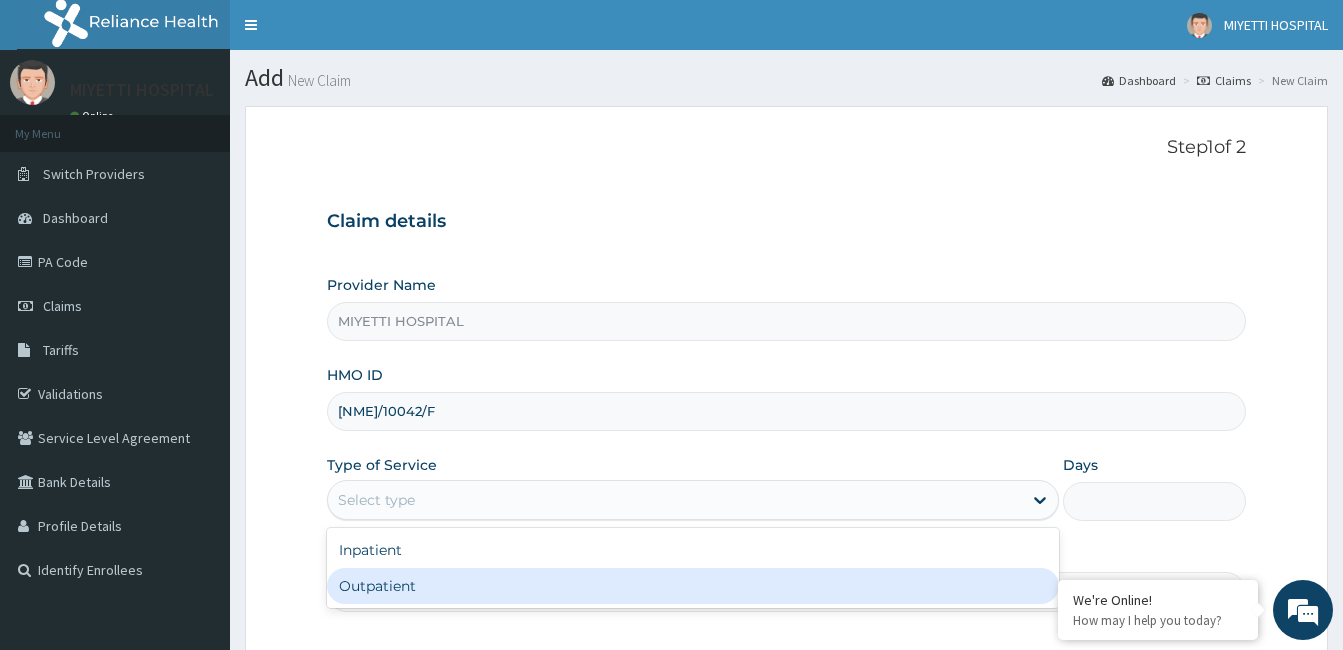 click on "Outpatient" at bounding box center [693, 586] 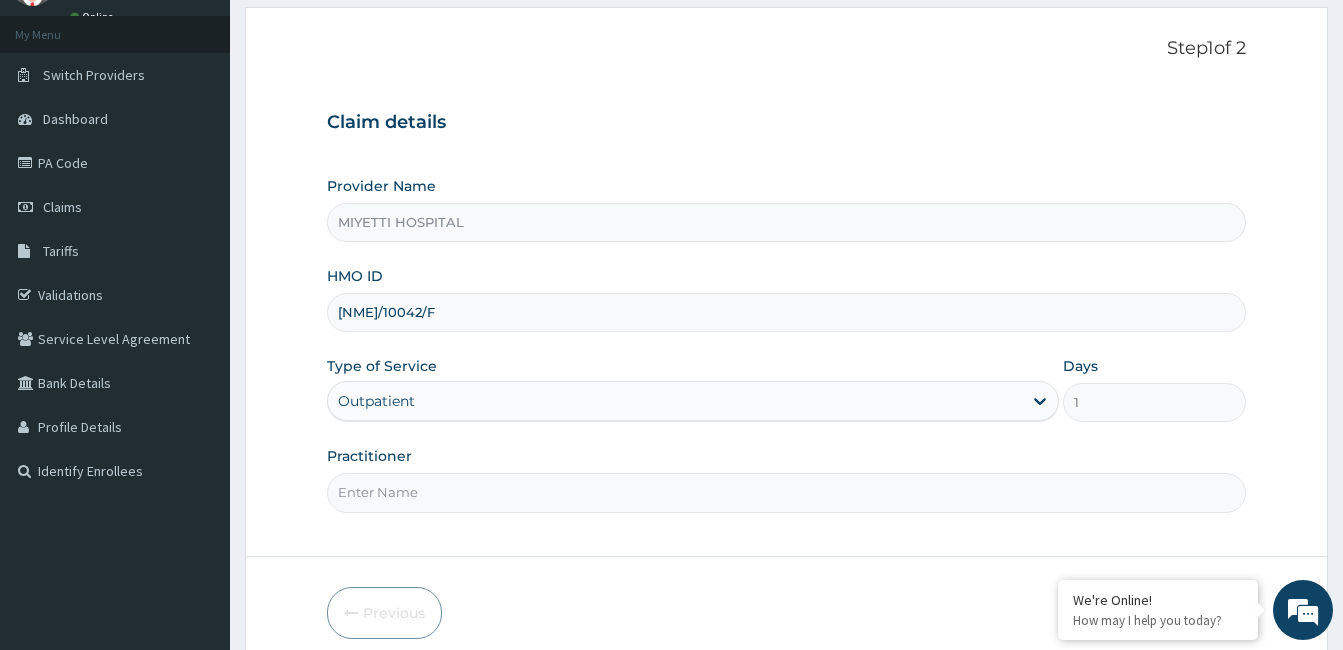 scroll, scrollTop: 128, scrollLeft: 0, axis: vertical 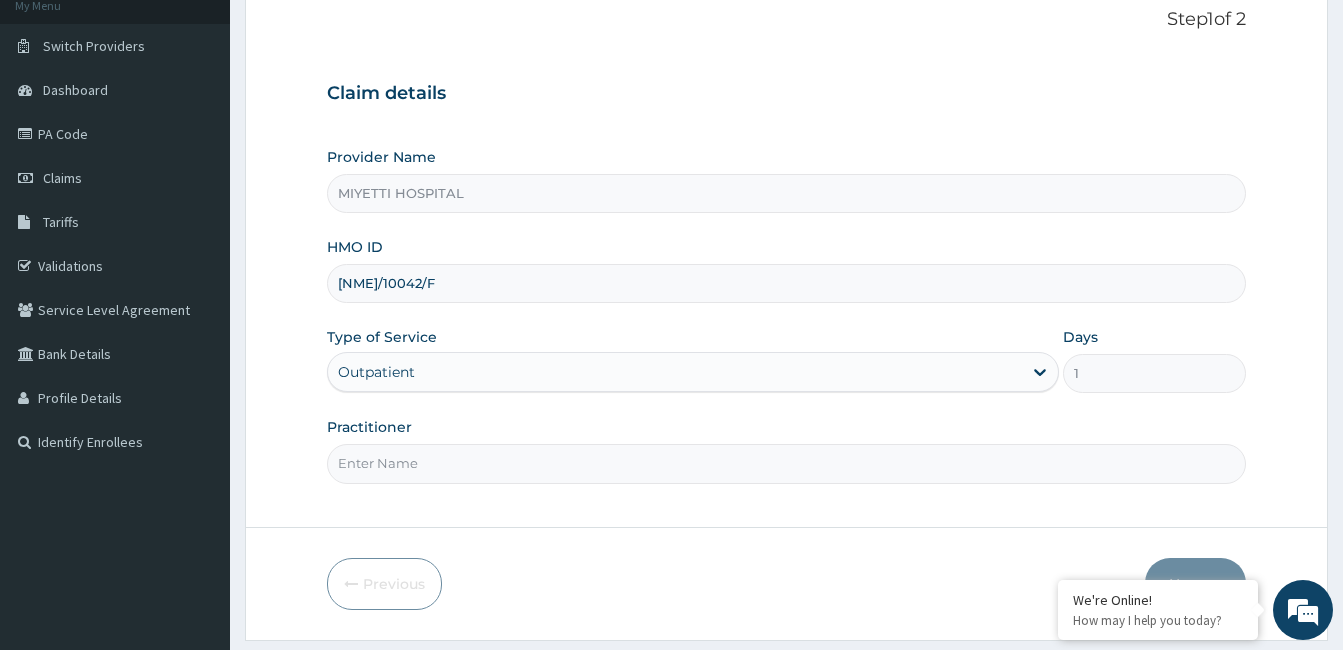 click on "Practitioner" at bounding box center [786, 463] 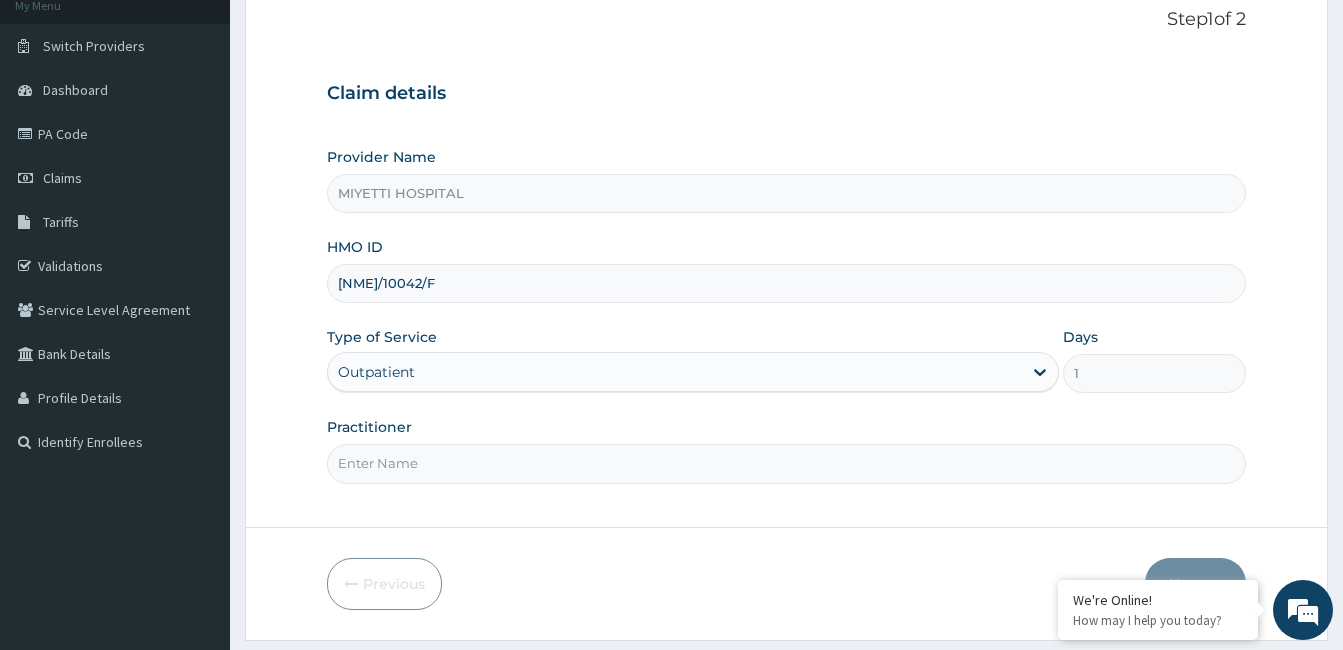 type on "Dr. Bappa Aliyu" 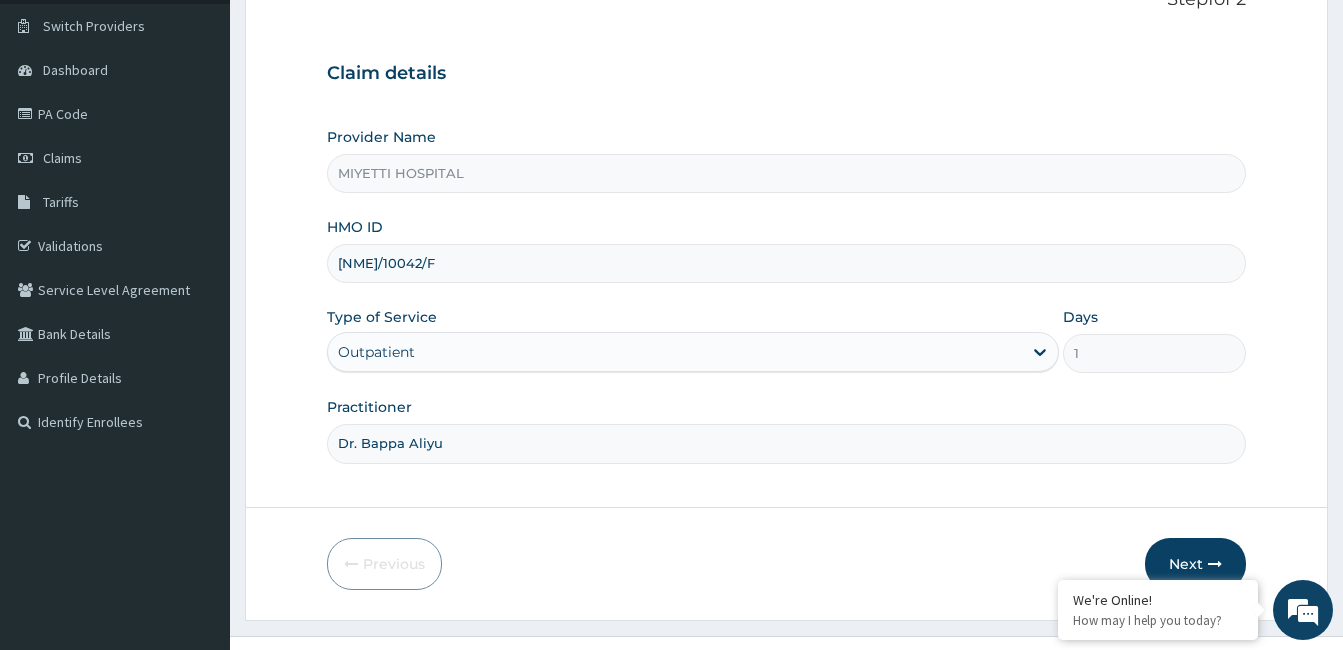 scroll, scrollTop: 185, scrollLeft: 0, axis: vertical 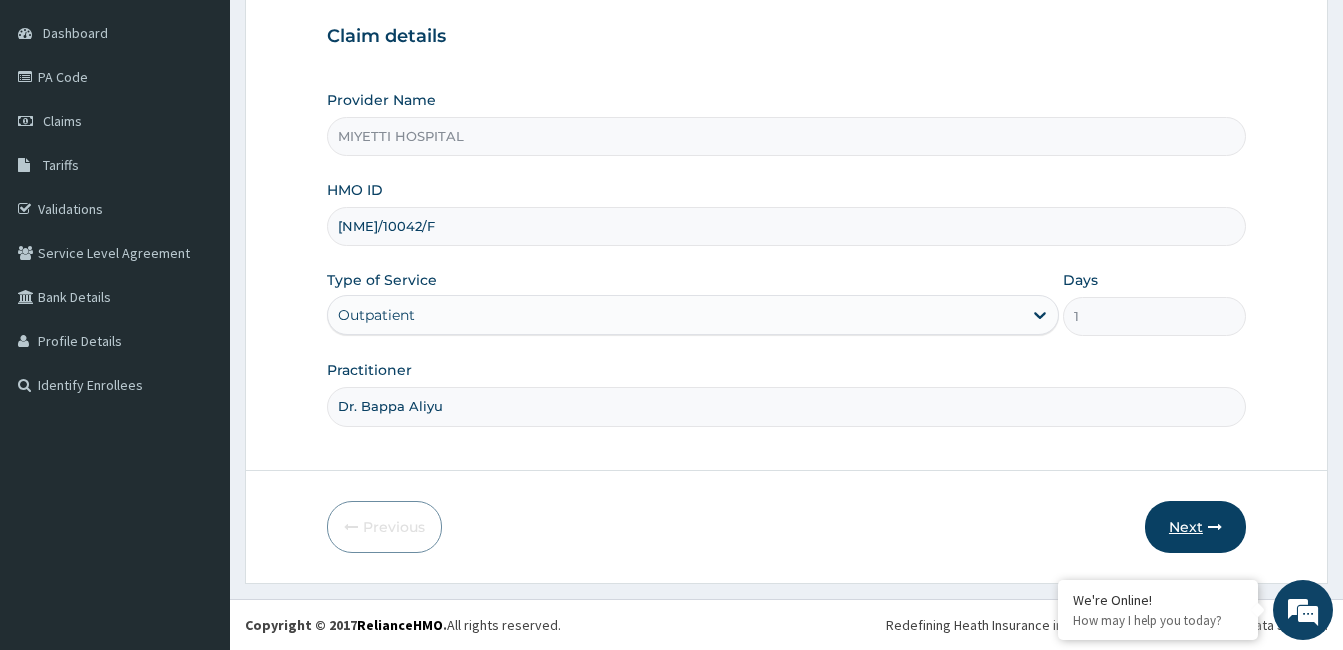 click on "Next" at bounding box center (1195, 527) 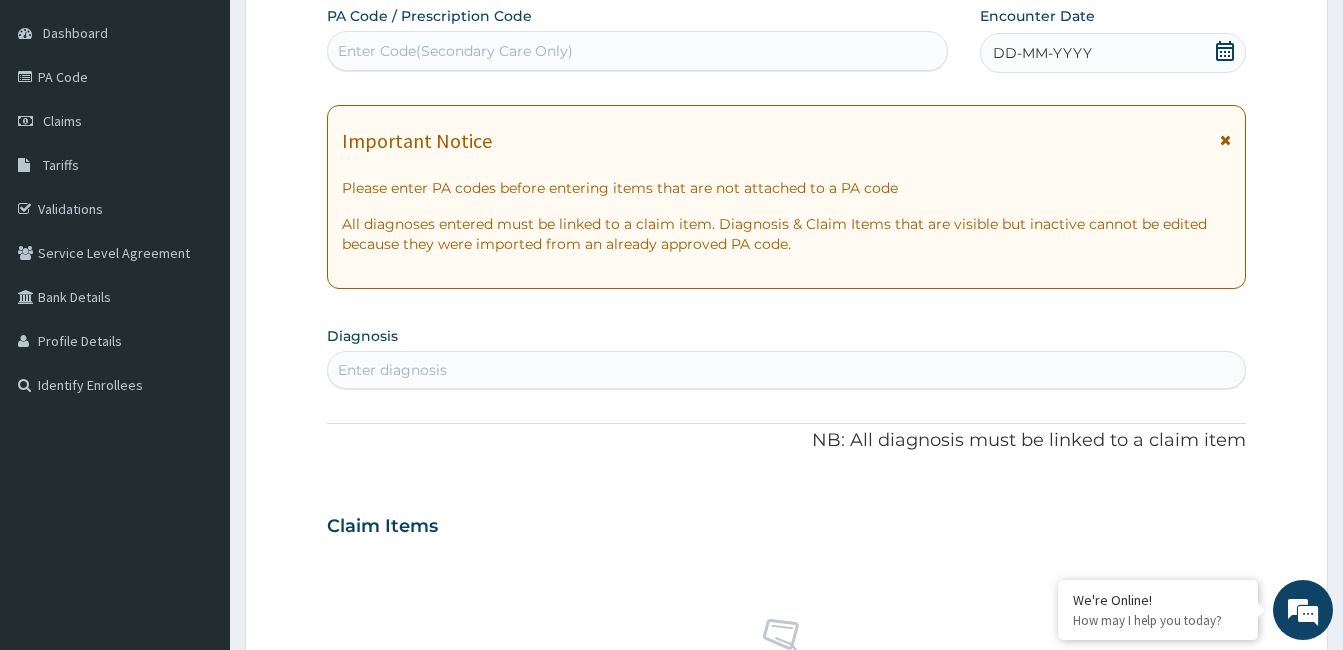 scroll, scrollTop: 28, scrollLeft: 0, axis: vertical 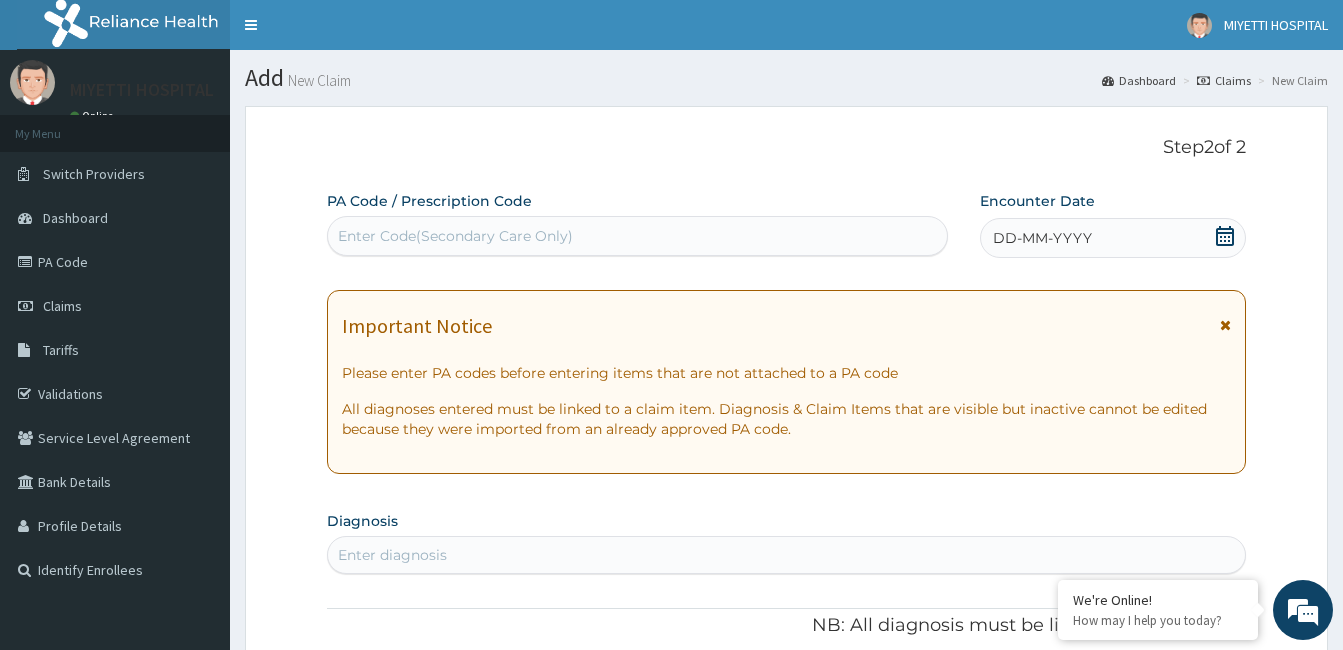 click 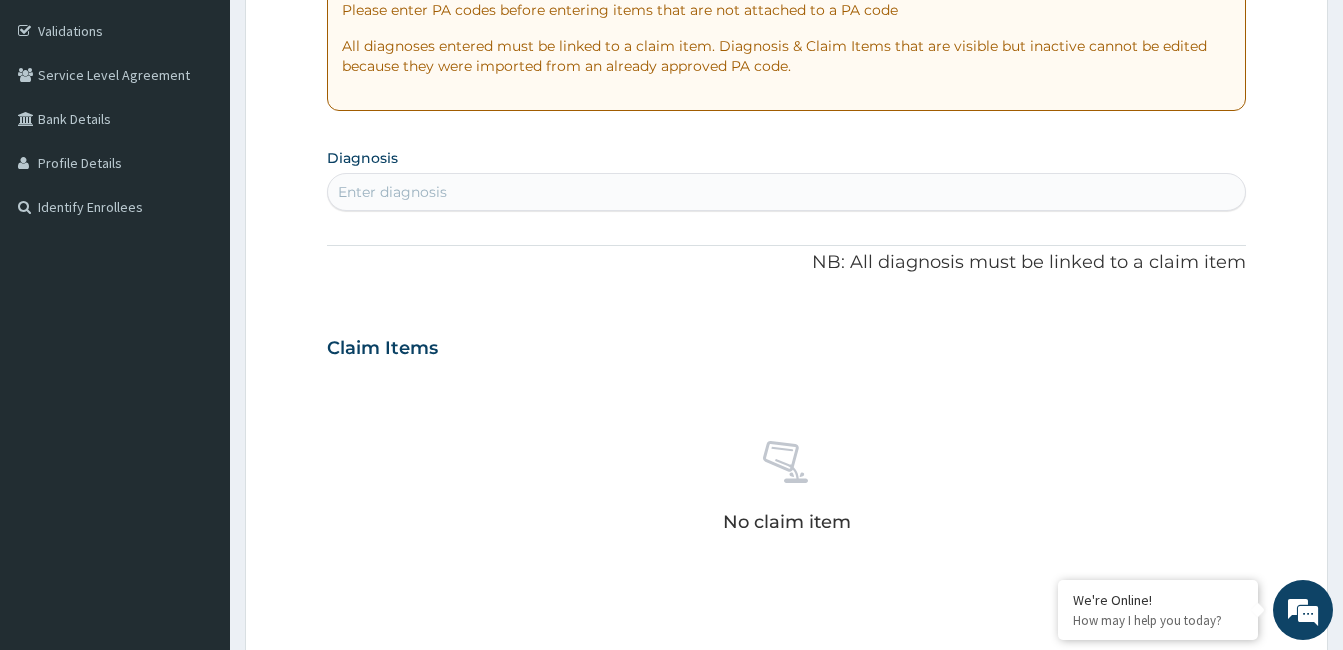 scroll, scrollTop: 368, scrollLeft: 0, axis: vertical 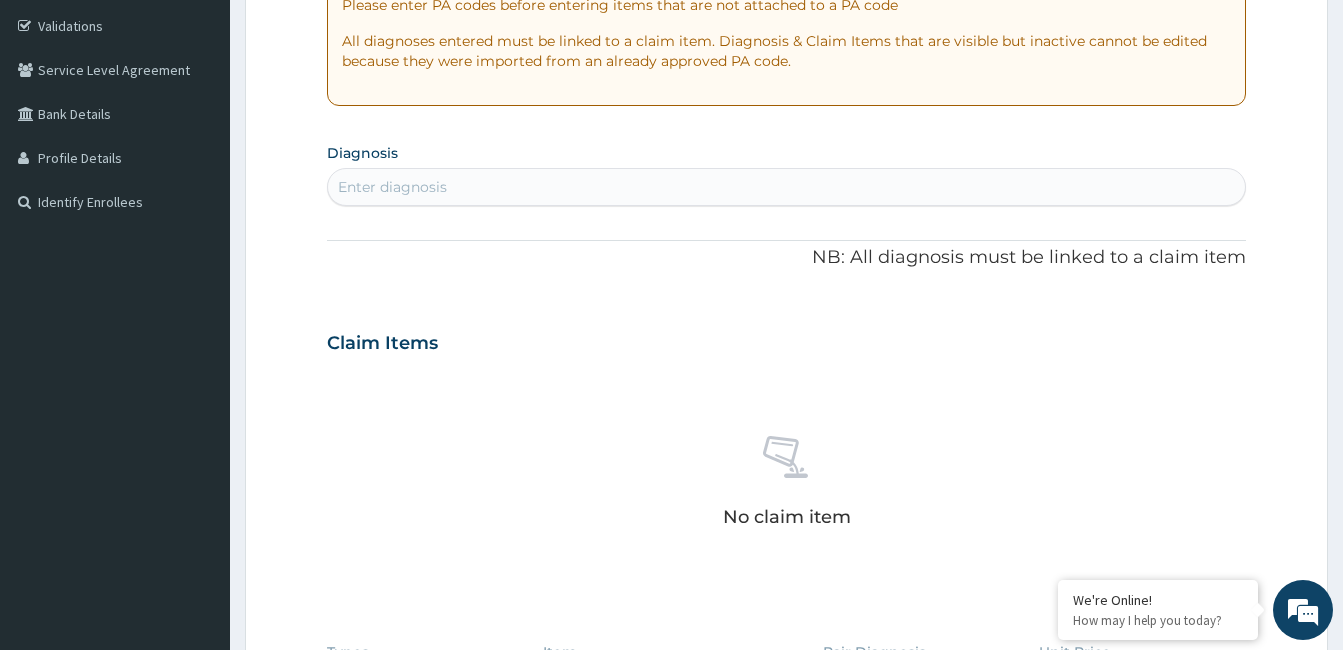 click on "Enter diagnosis" at bounding box center [786, 187] 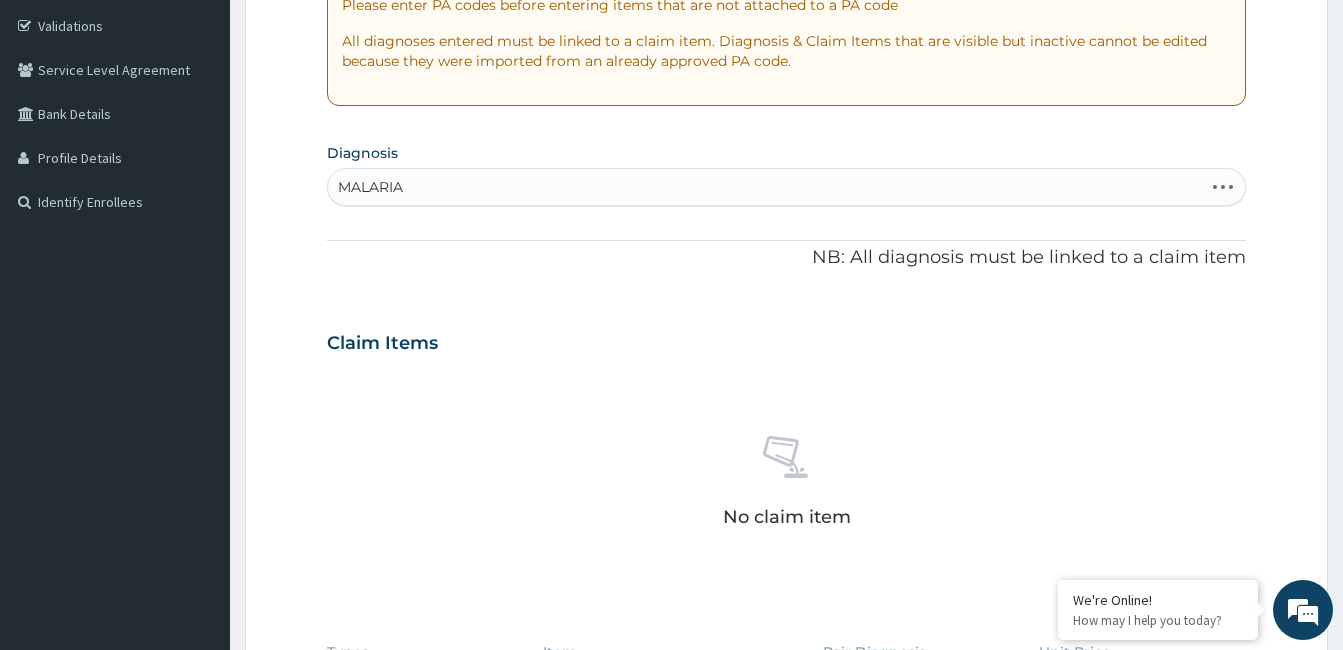 scroll, scrollTop: 366, scrollLeft: 0, axis: vertical 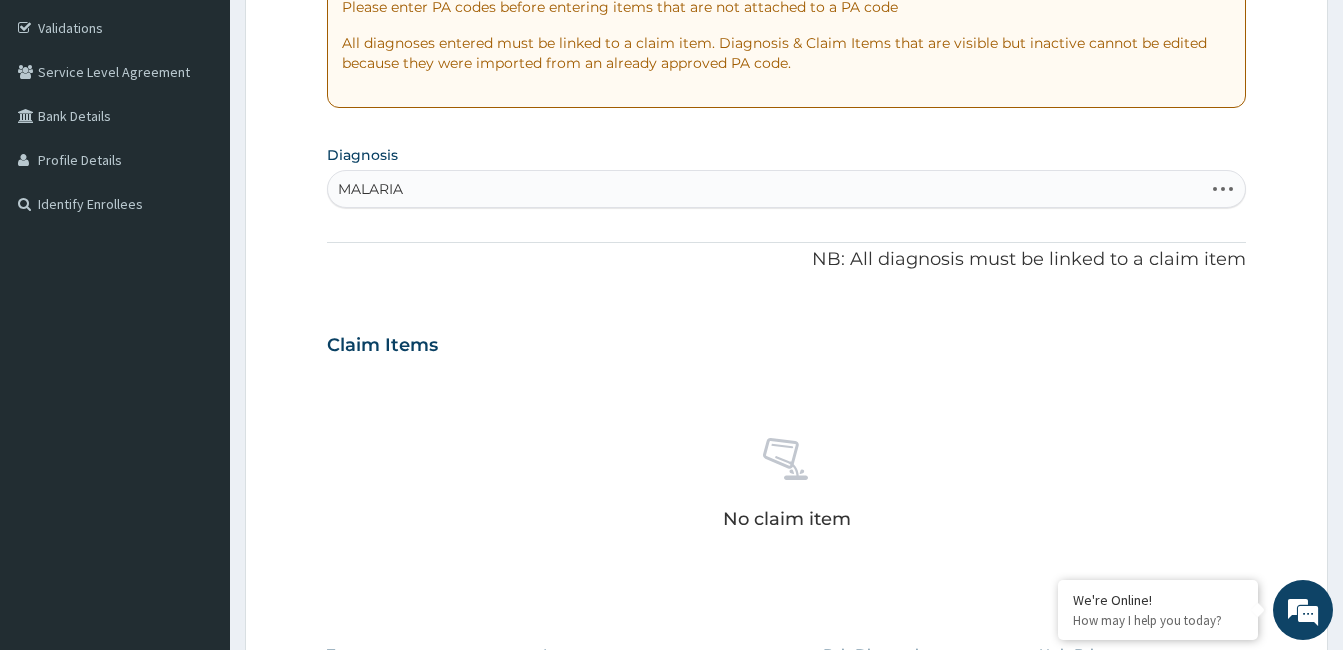type on "MALARIA" 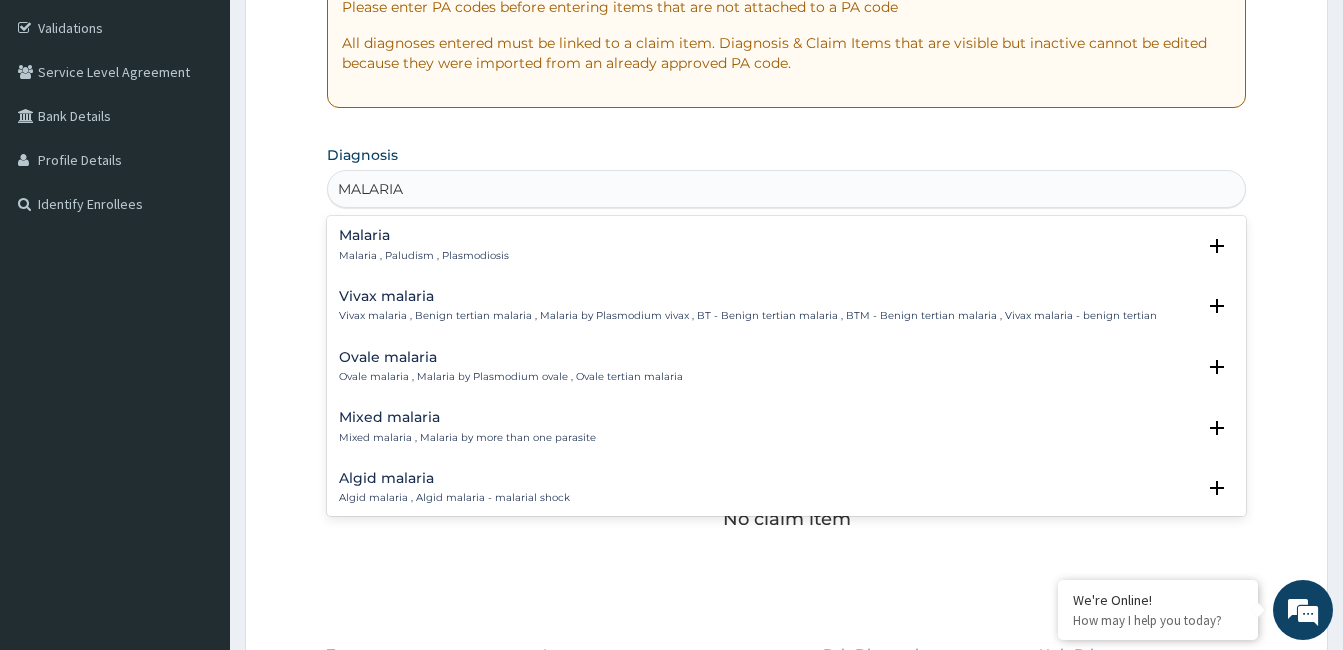 click on "Malaria" at bounding box center (424, 235) 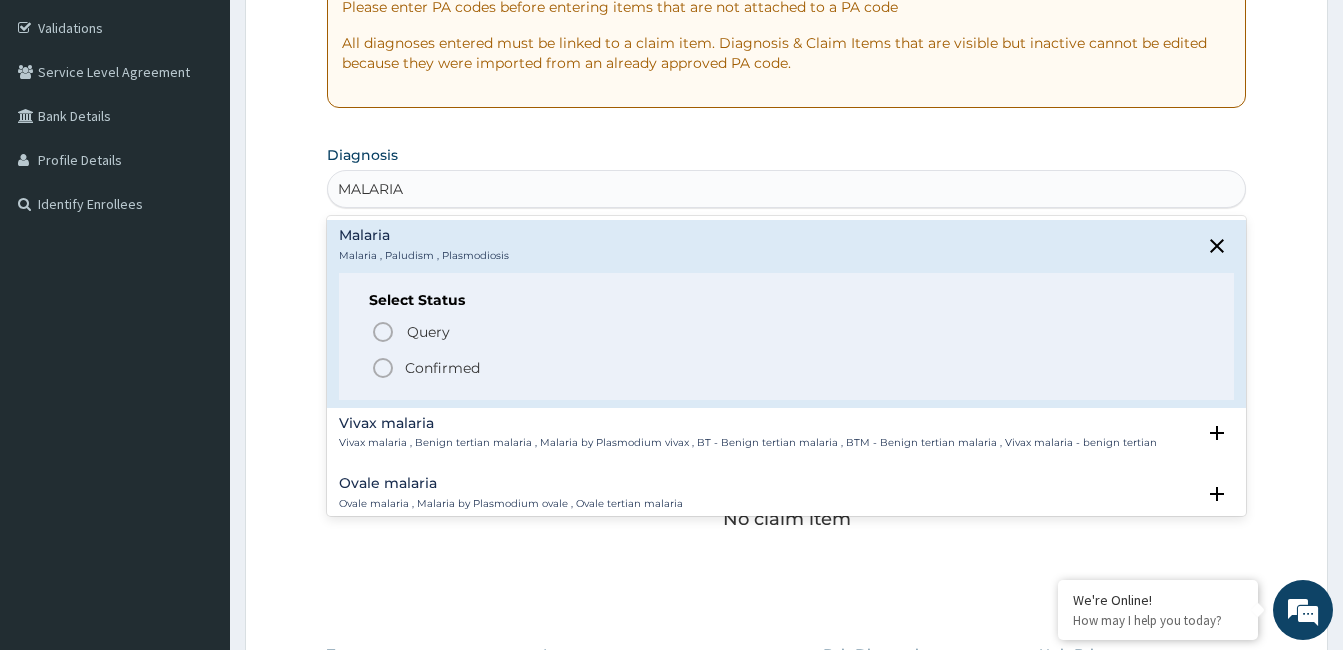 click 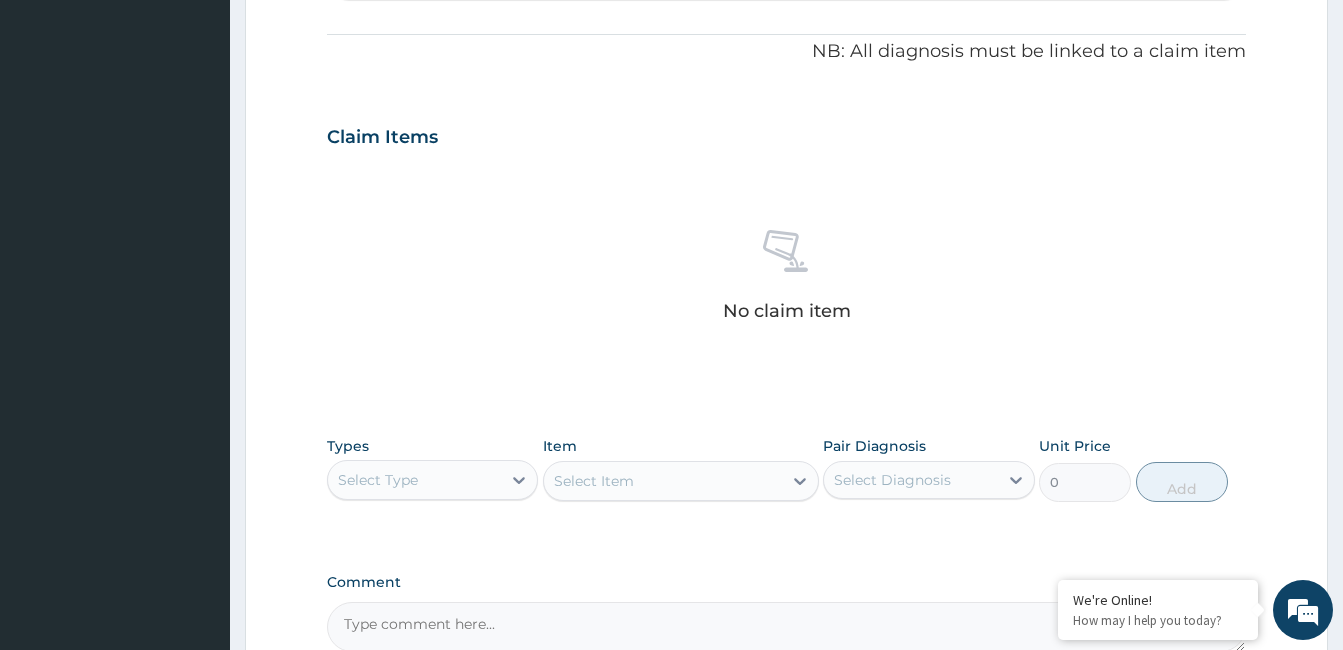 scroll, scrollTop: 783, scrollLeft: 0, axis: vertical 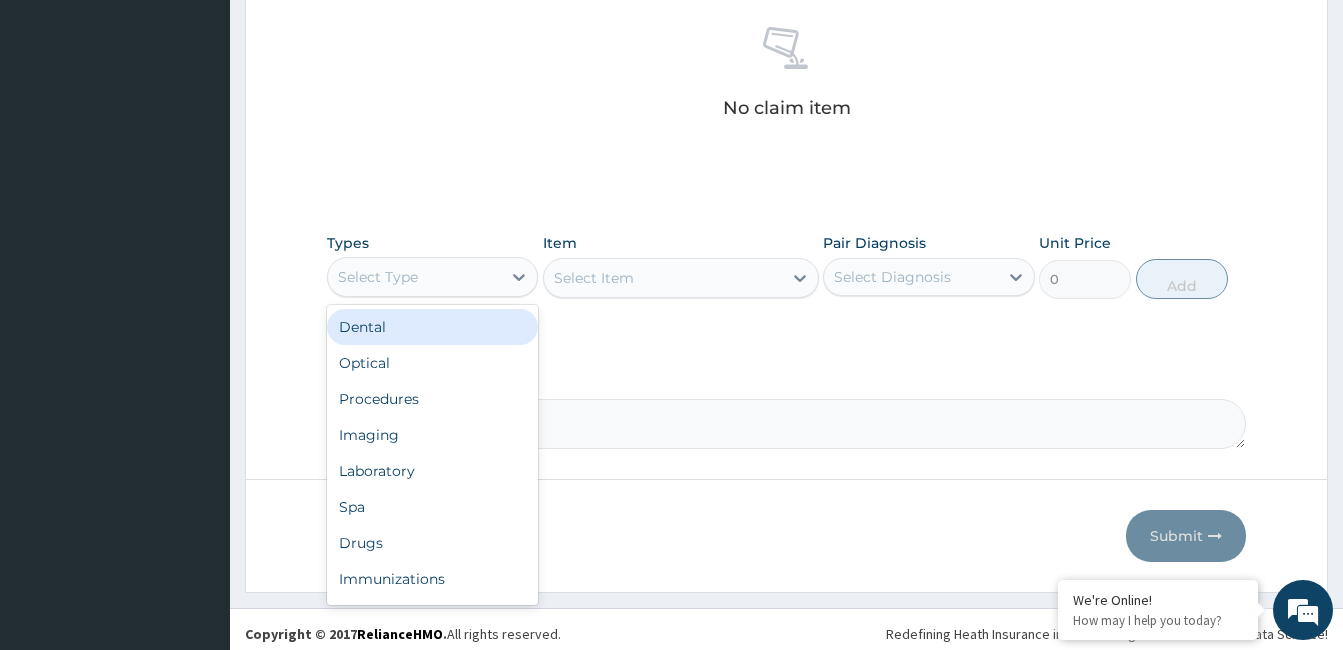 click on "Select Type" at bounding box center [414, 277] 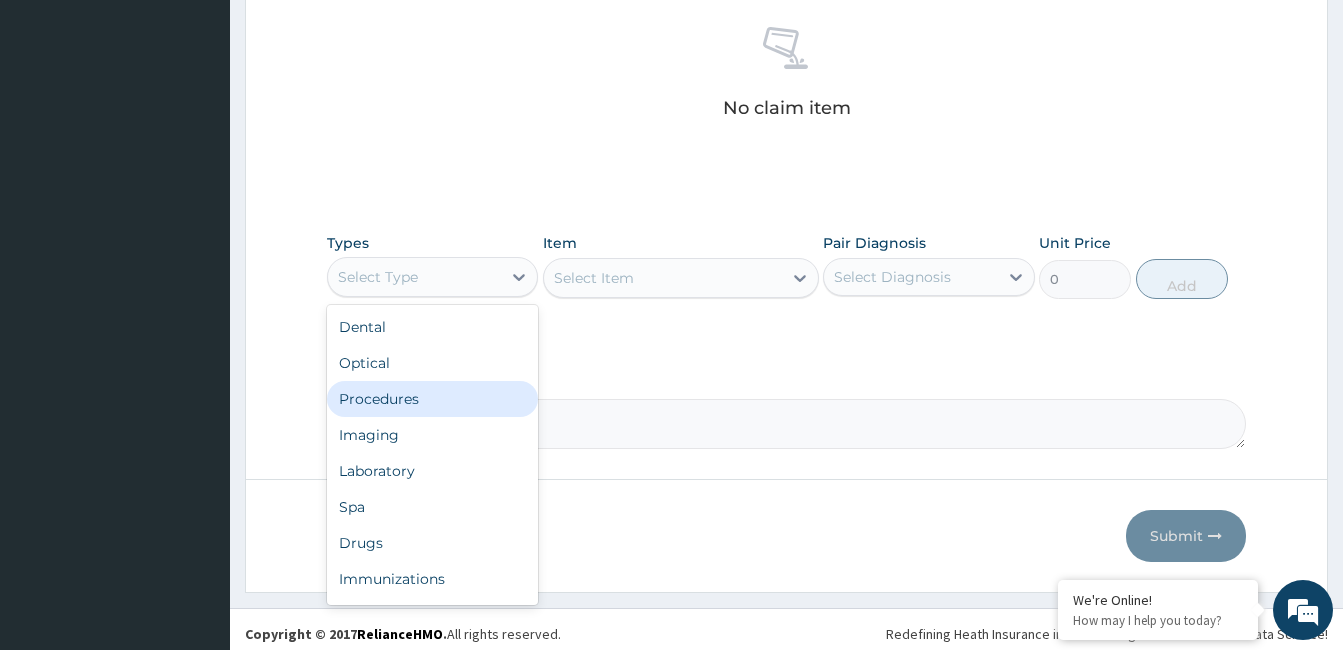 click on "Procedures" at bounding box center (432, 399) 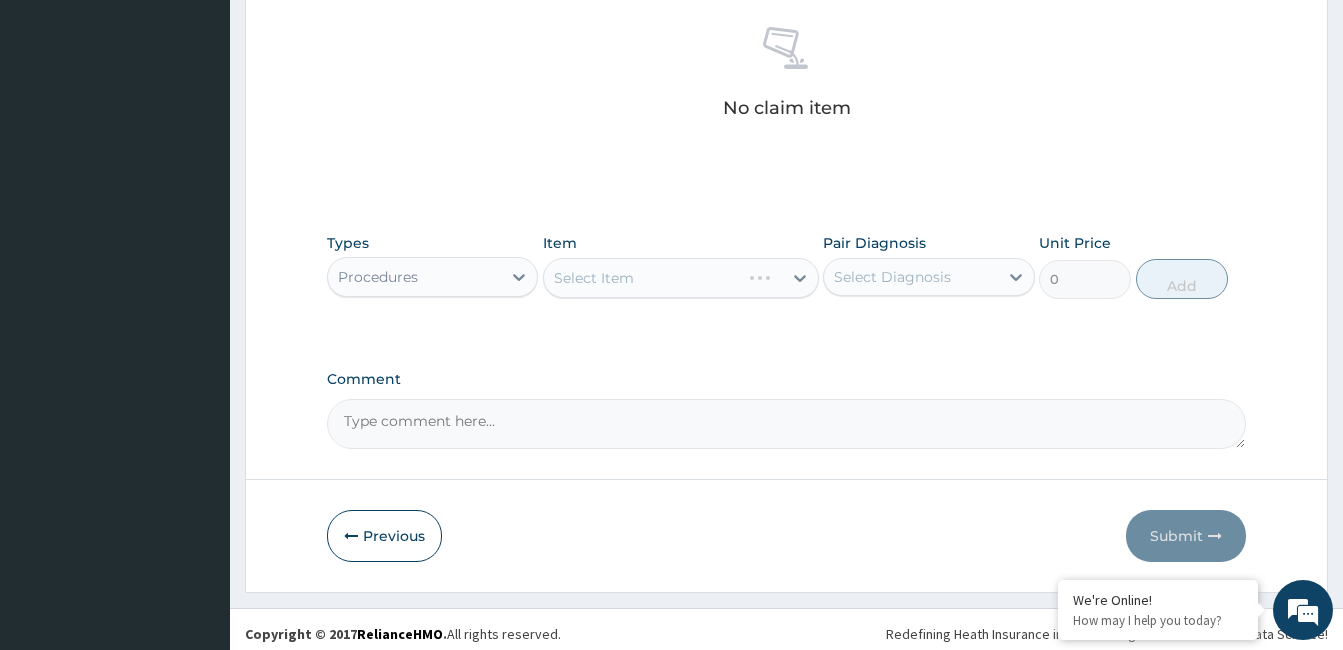 click on "Select Item" at bounding box center [681, 278] 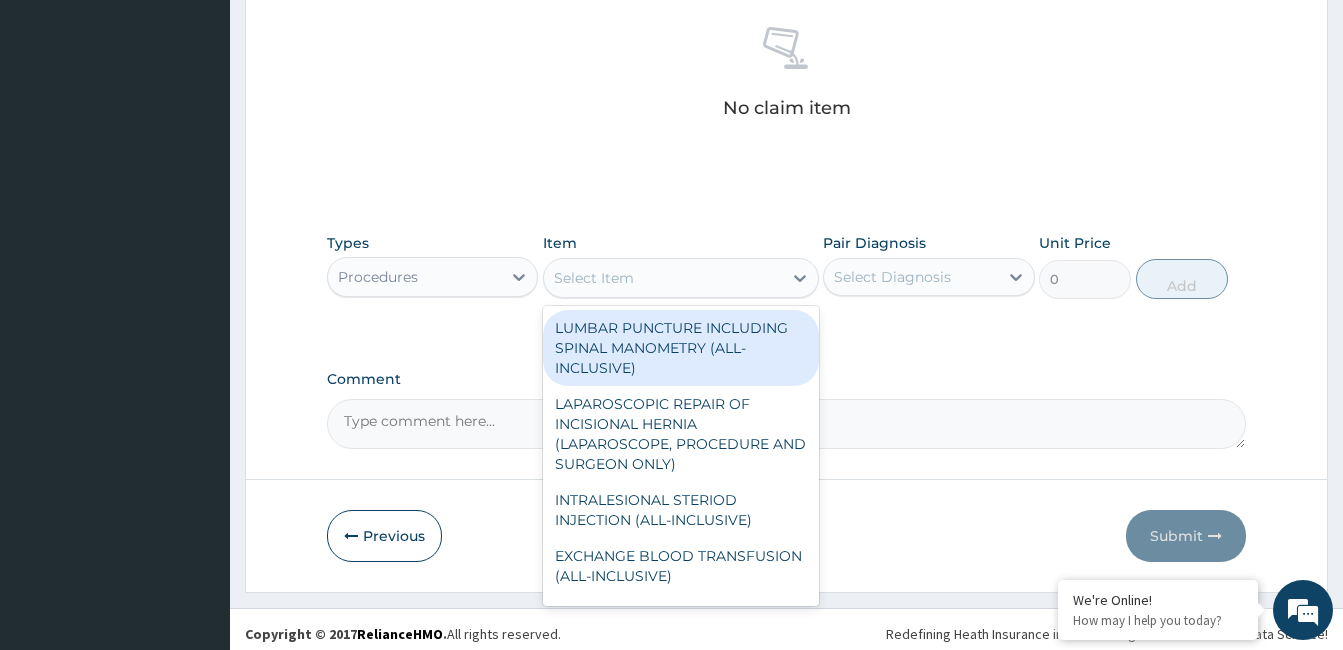 click on "Select Item" at bounding box center [663, 278] 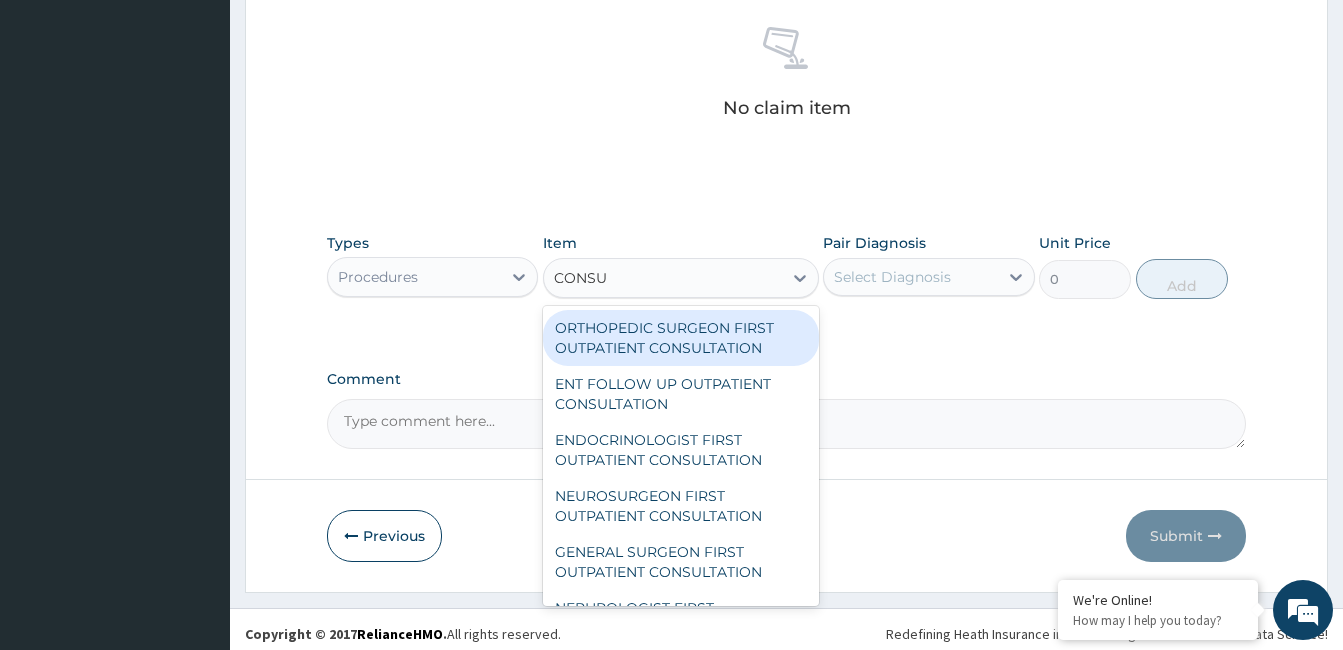 type on "CONSUL" 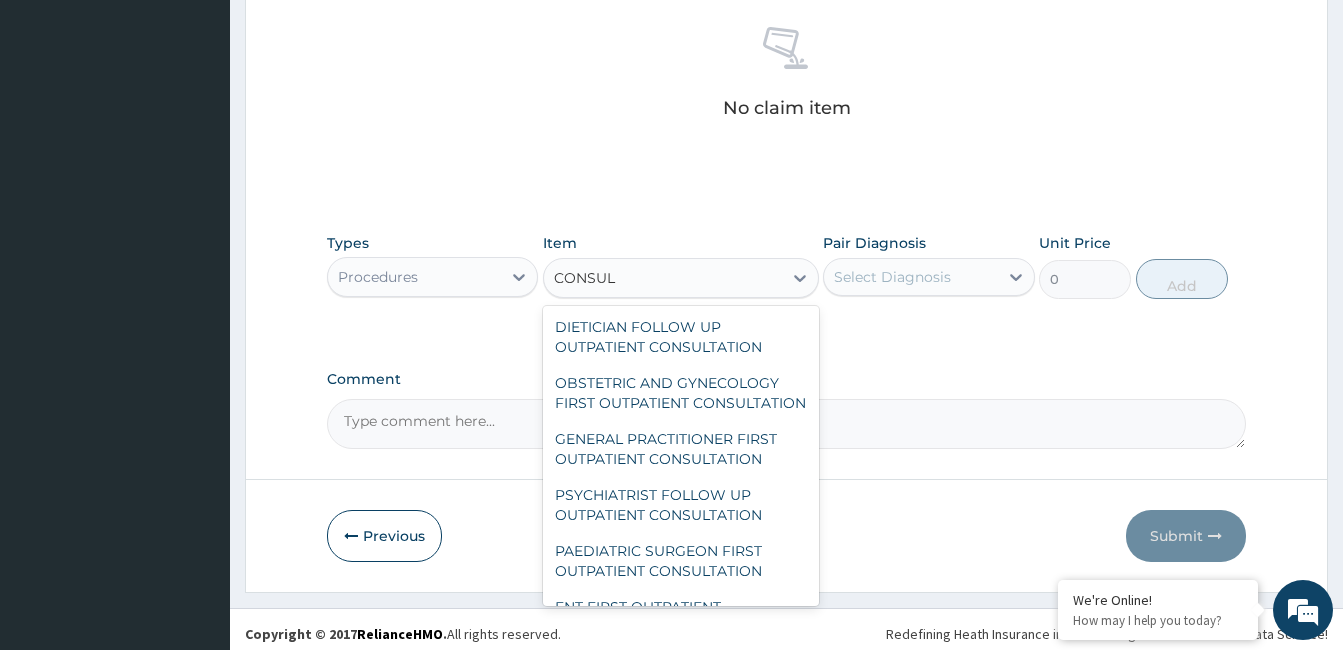 scroll, scrollTop: 595, scrollLeft: 0, axis: vertical 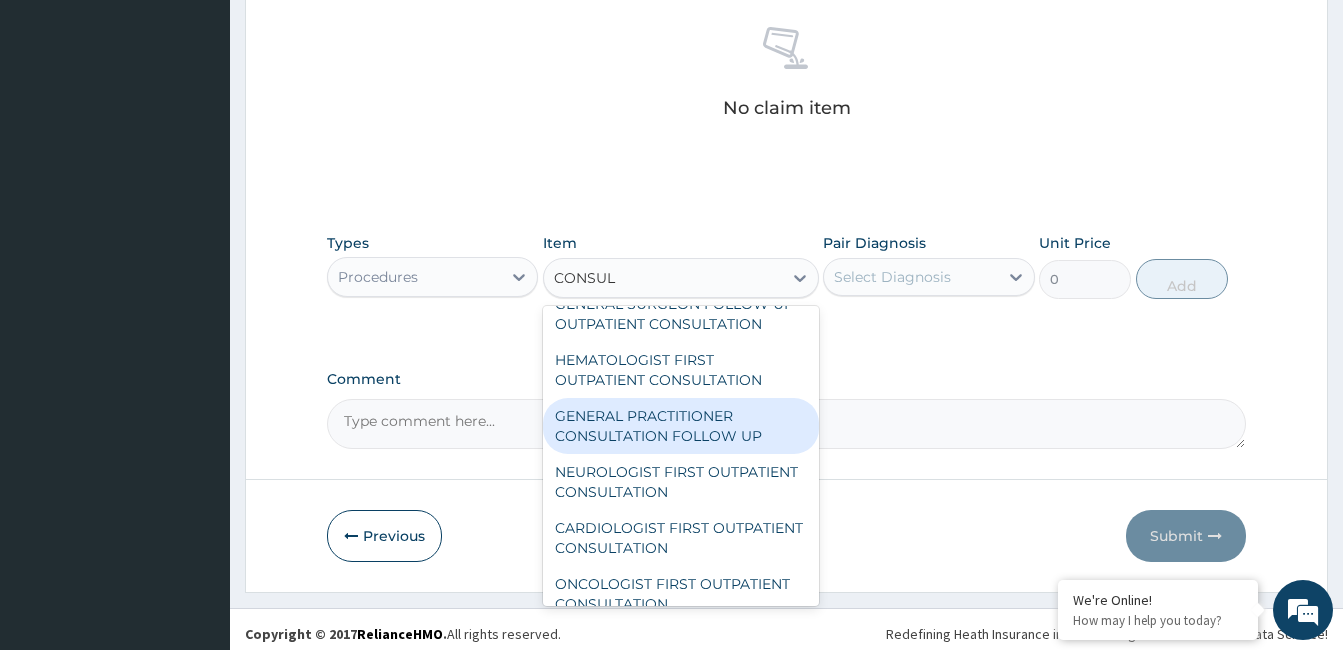 click on "GENERAL PRACTITIONER CONSULTATION FOLLOW UP" at bounding box center (681, 426) 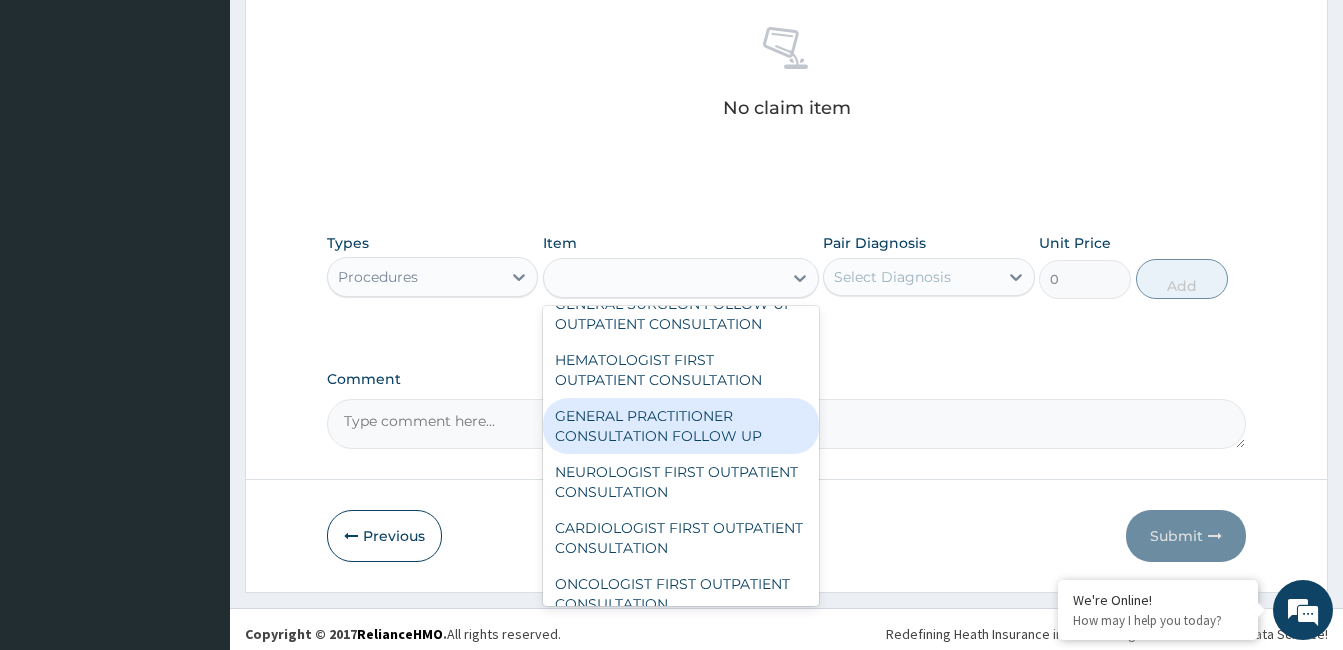 type on "1875" 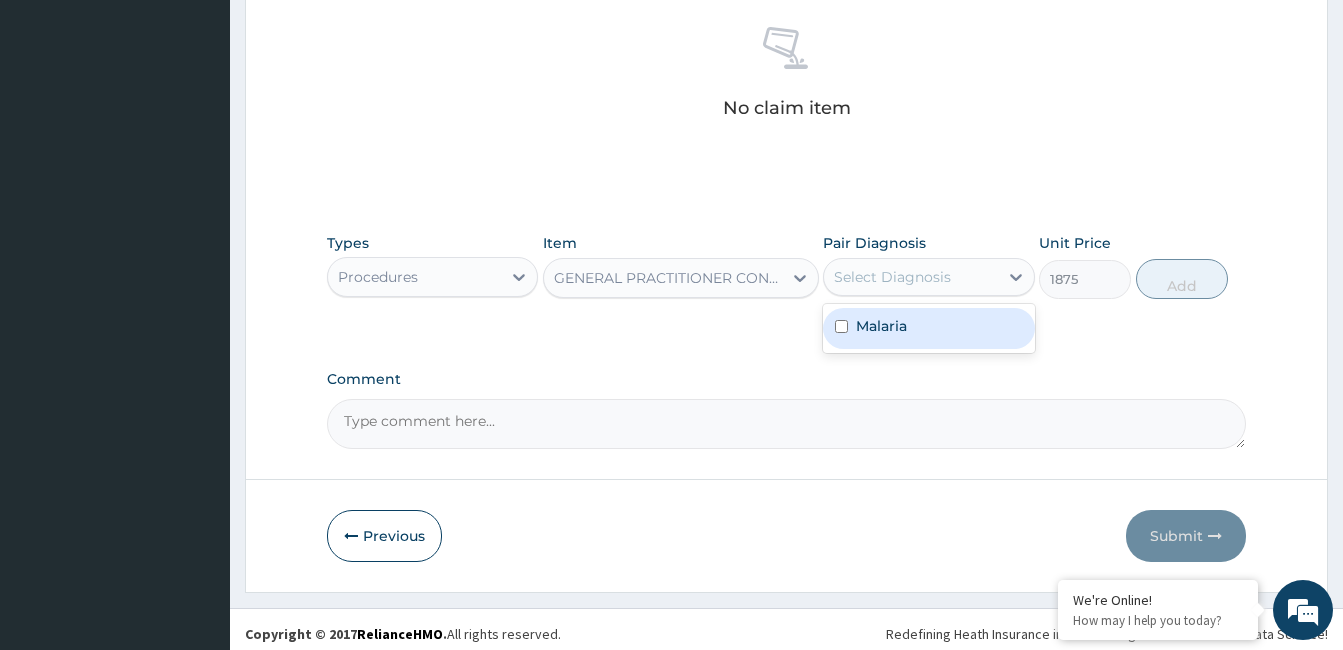 click on "Select Diagnosis" at bounding box center (910, 277) 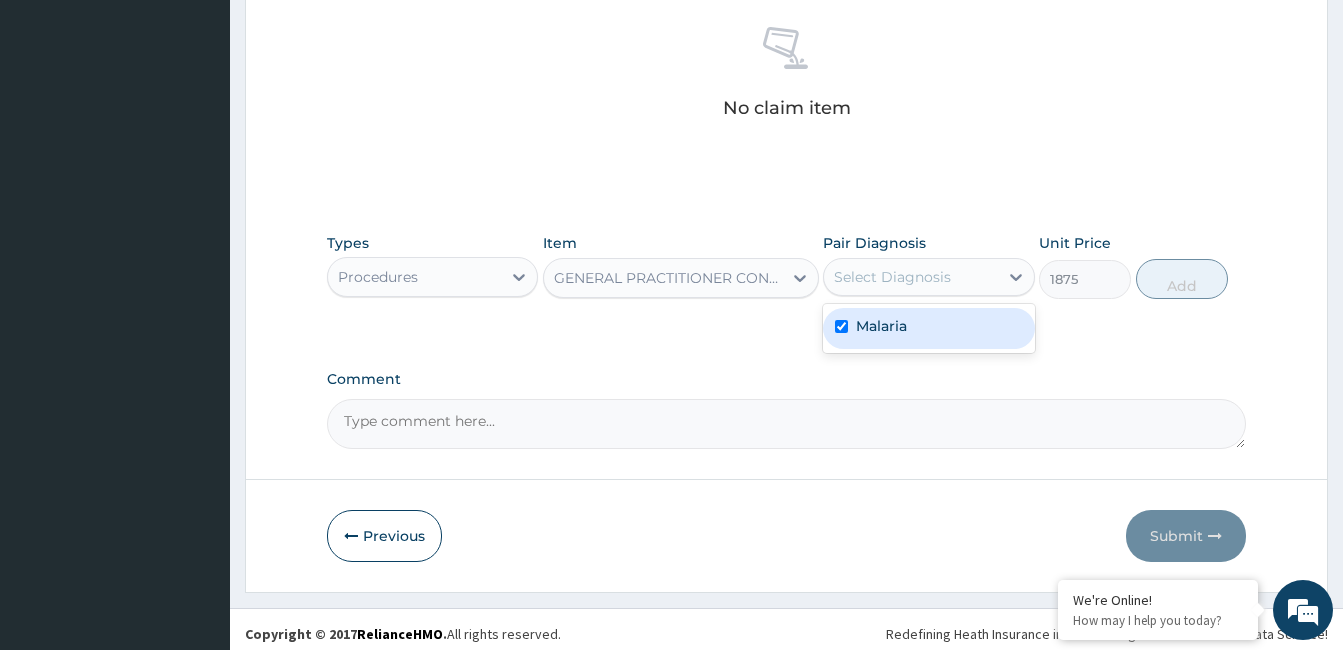 checkbox on "true" 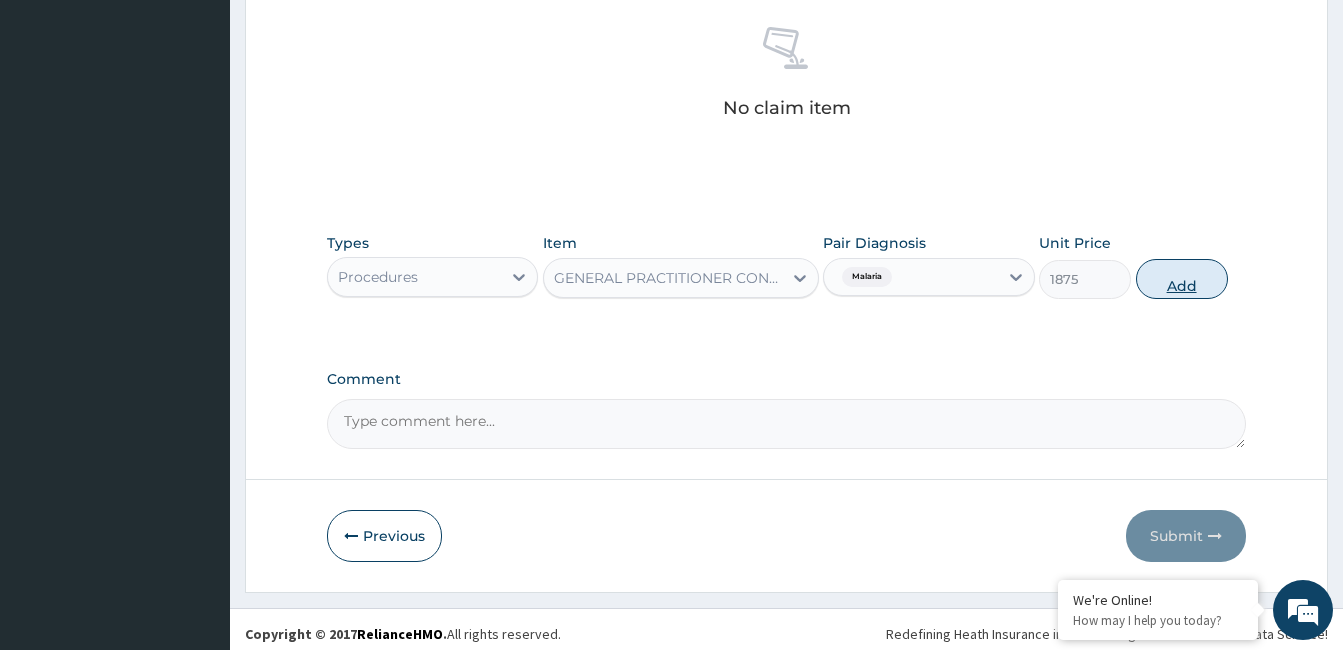 click on "Add" at bounding box center [1182, 279] 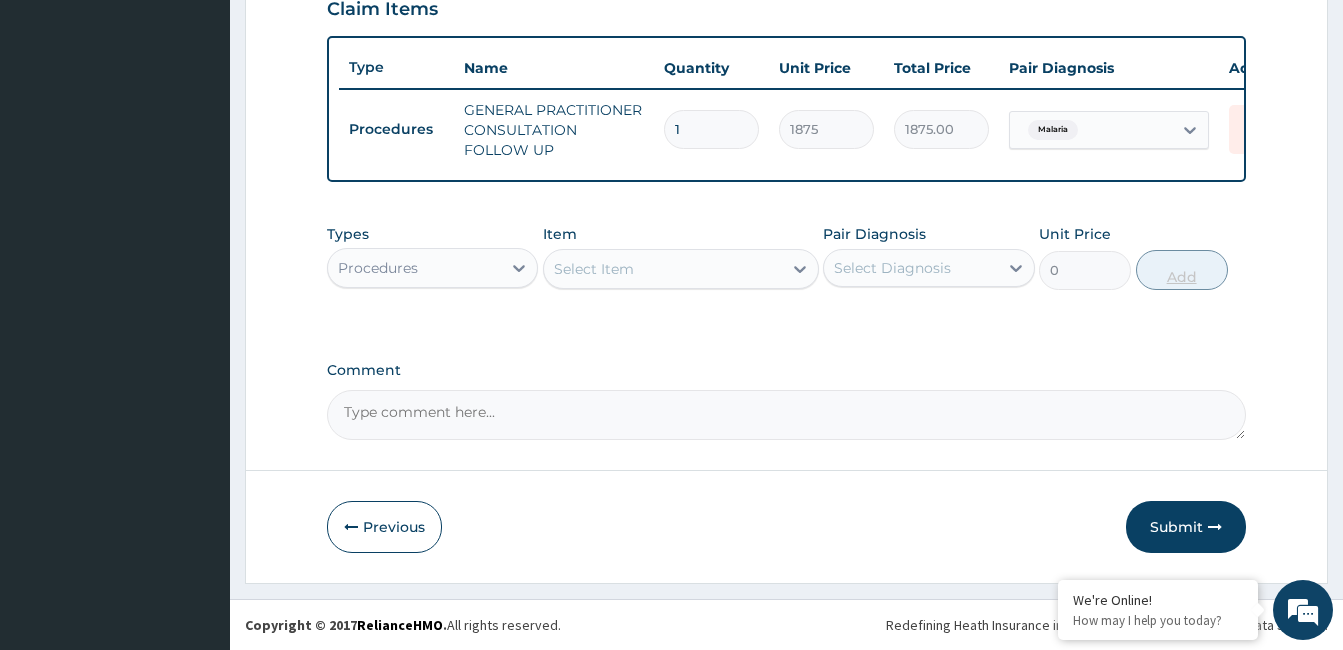 scroll, scrollTop: 723, scrollLeft: 0, axis: vertical 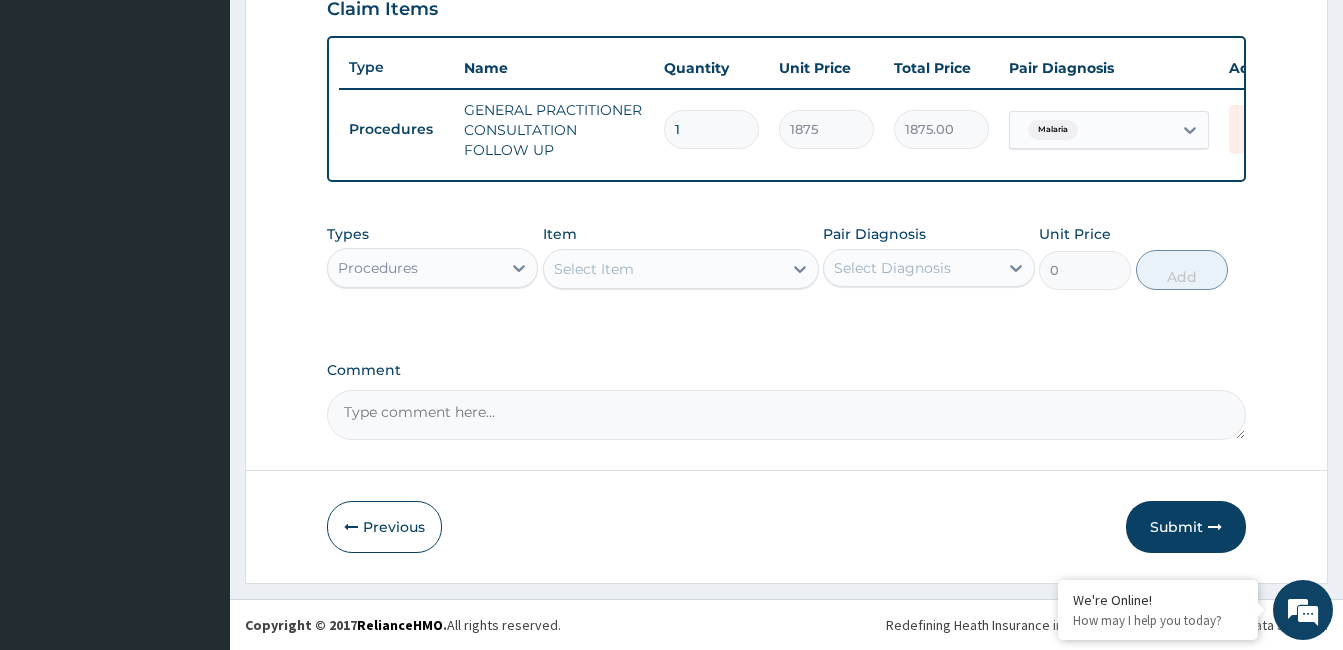 click on "Procedures" at bounding box center [414, 268] 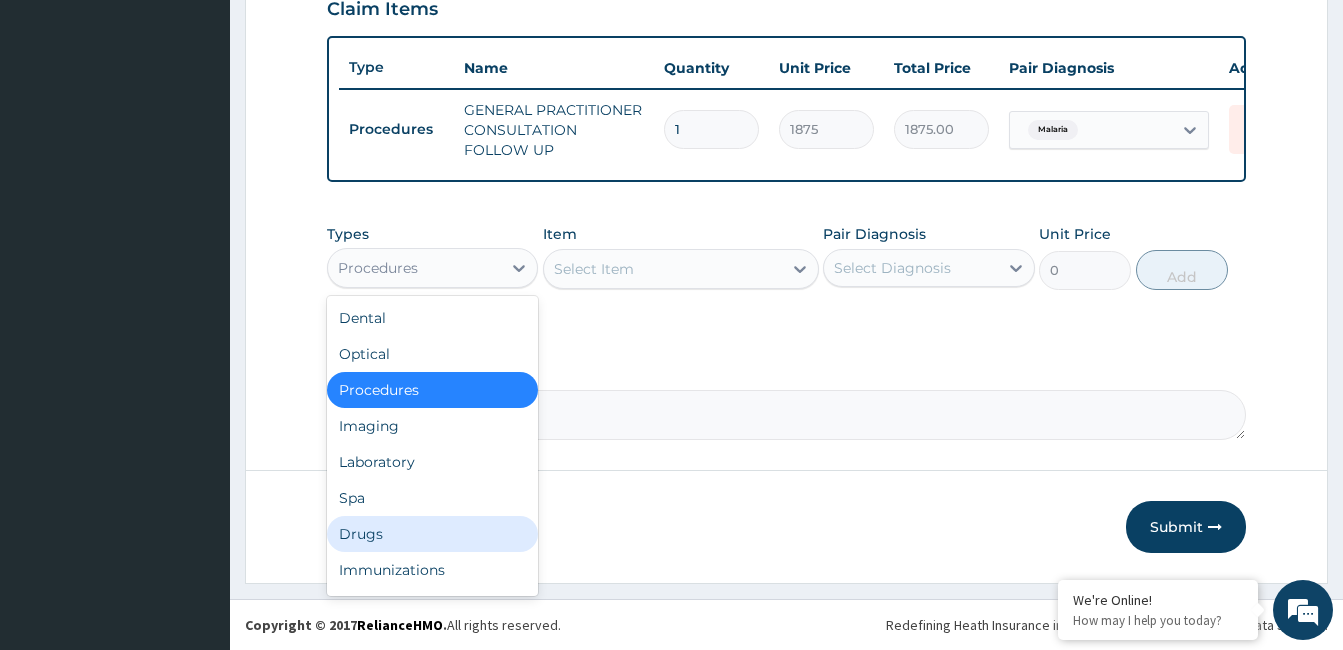 click on "Drugs" at bounding box center (432, 534) 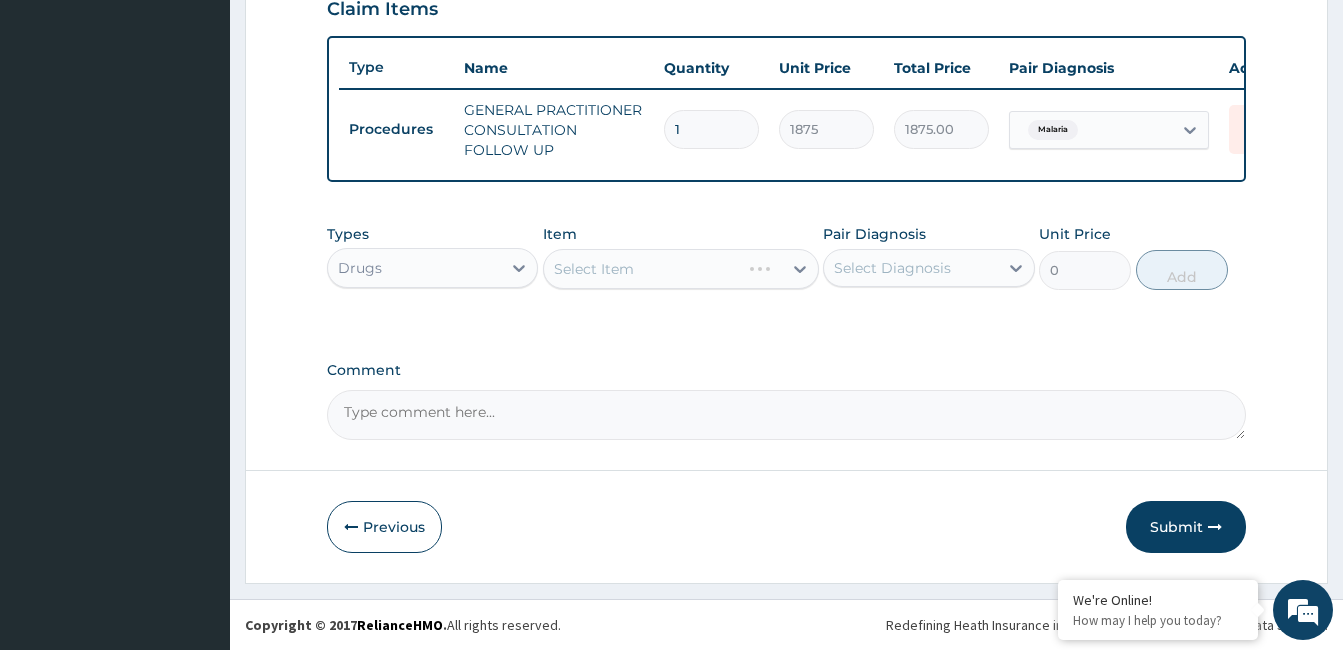 click on "Select Item" at bounding box center [681, 269] 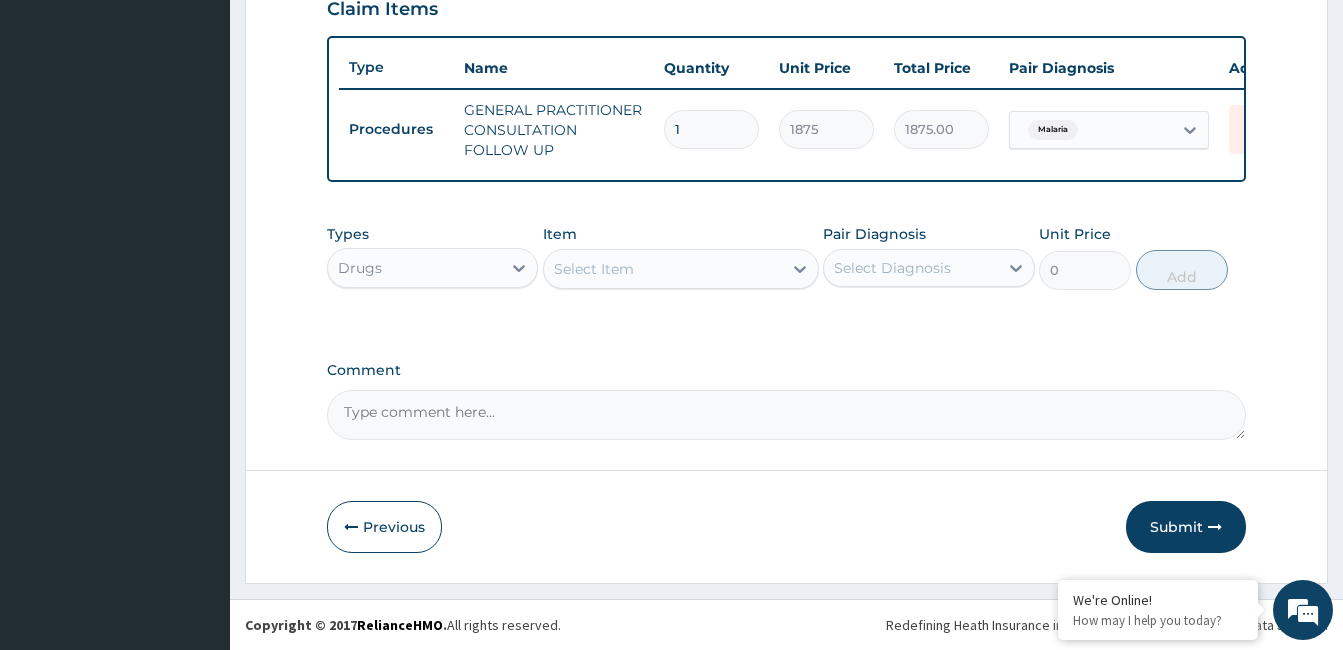 click 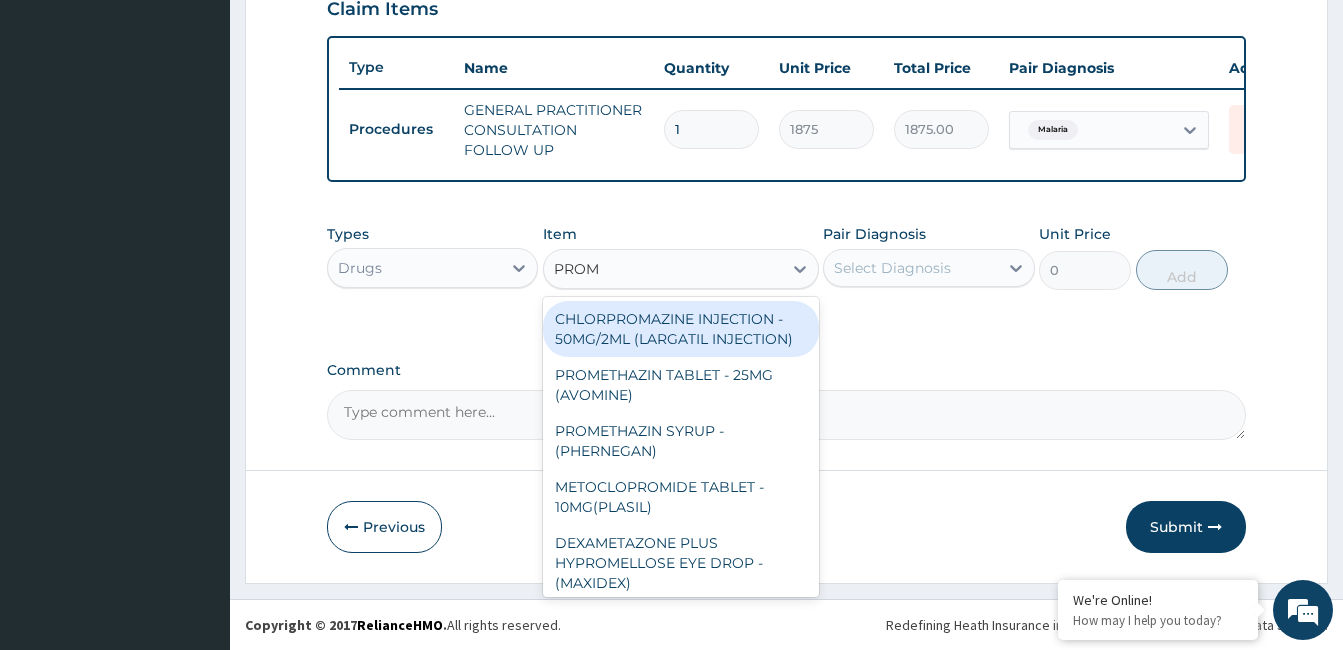 type on "PROME" 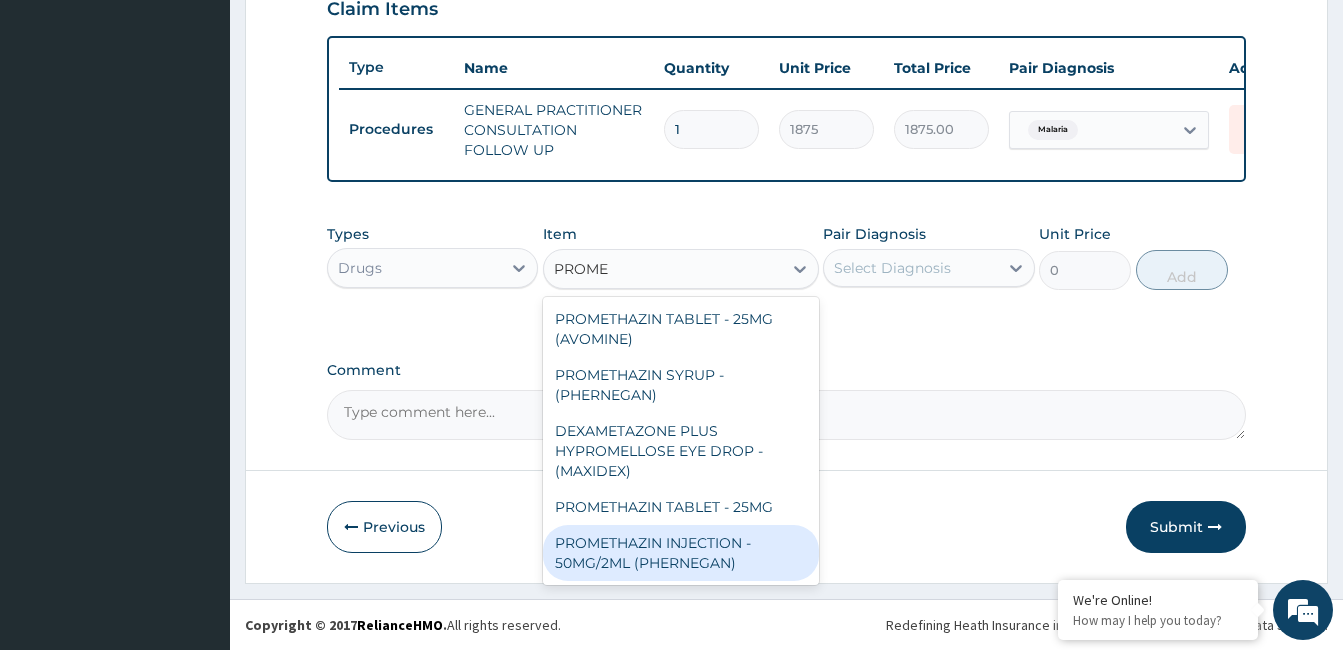 click on "PROMETHAZIN INJECTION - 50MG/2ML (PHERNEGAN)" at bounding box center [681, 553] 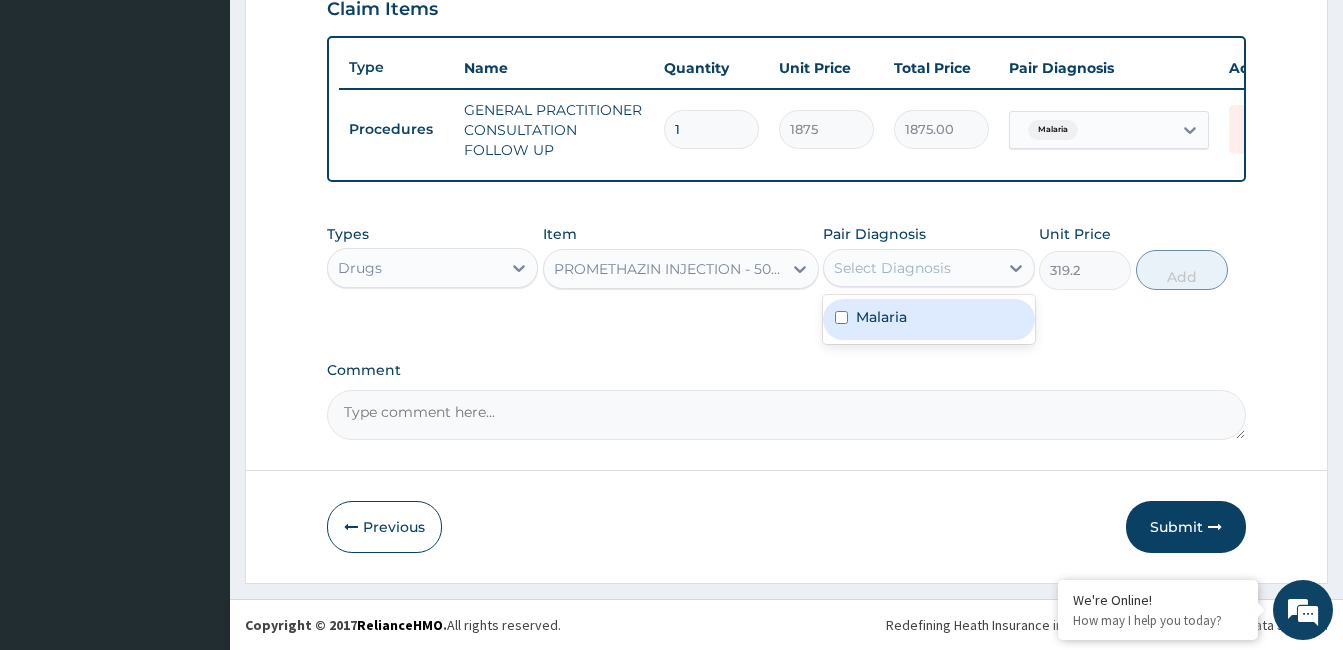 click on "Select Diagnosis" at bounding box center (892, 268) 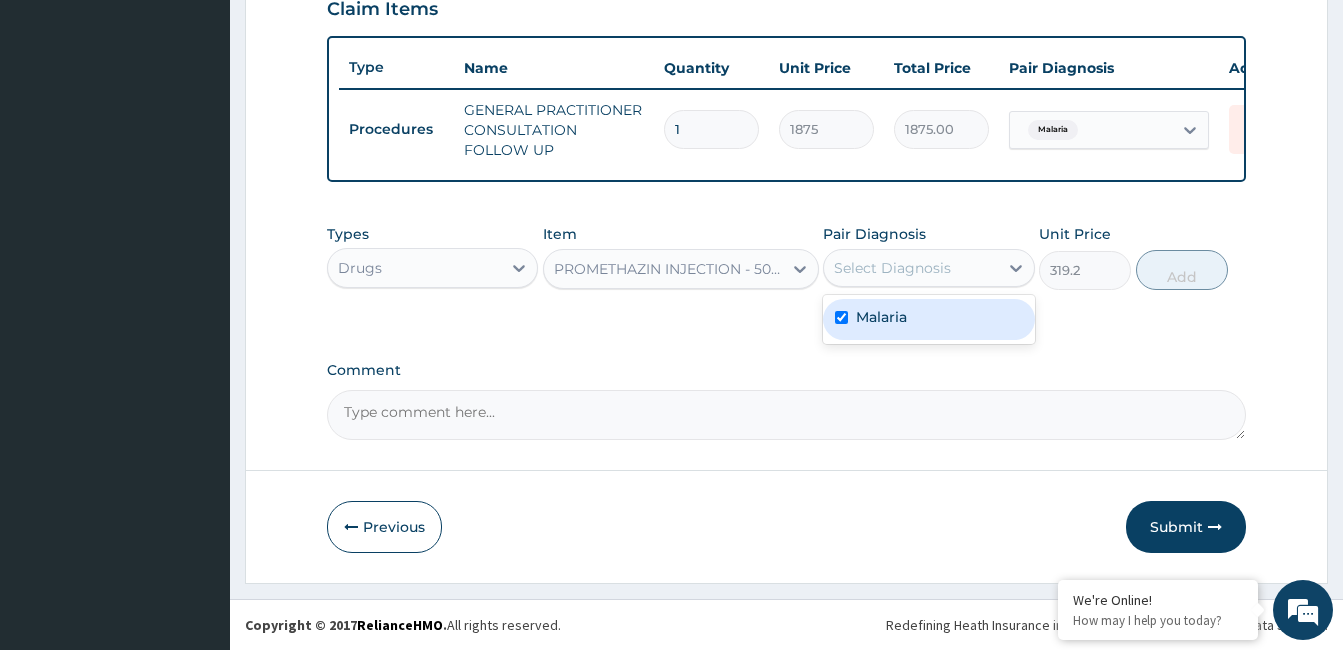 checkbox on "true" 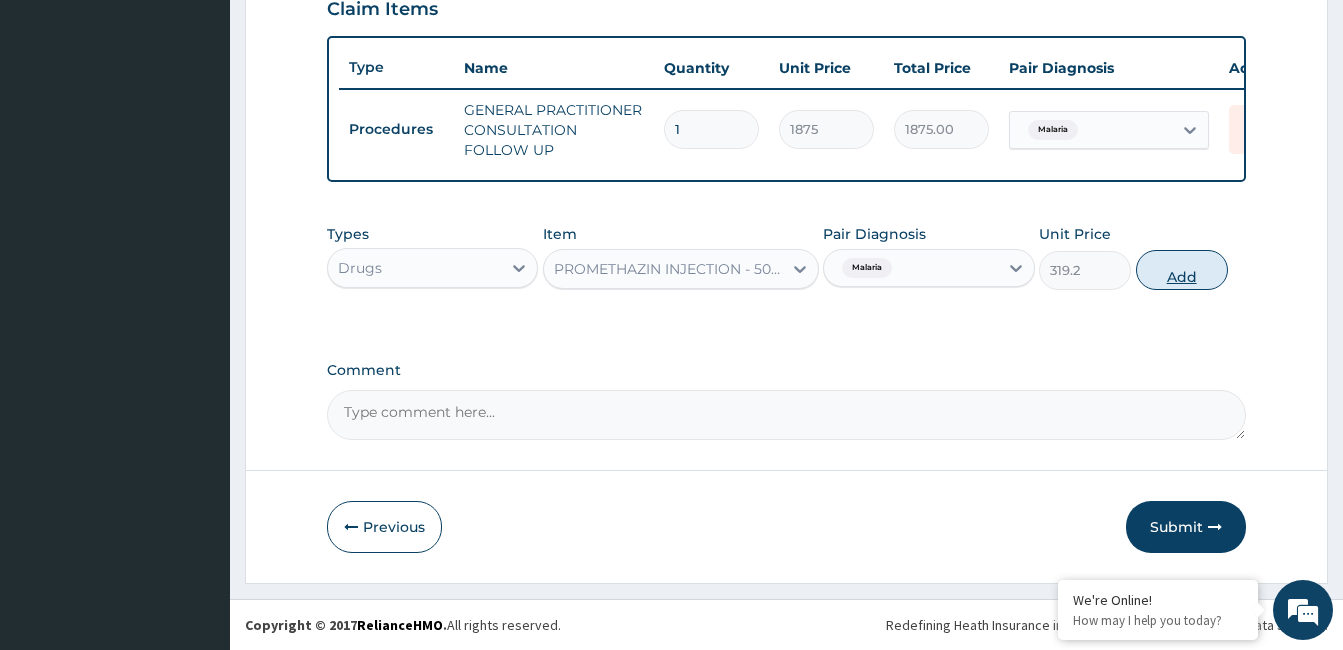click on "Add" at bounding box center [1182, 270] 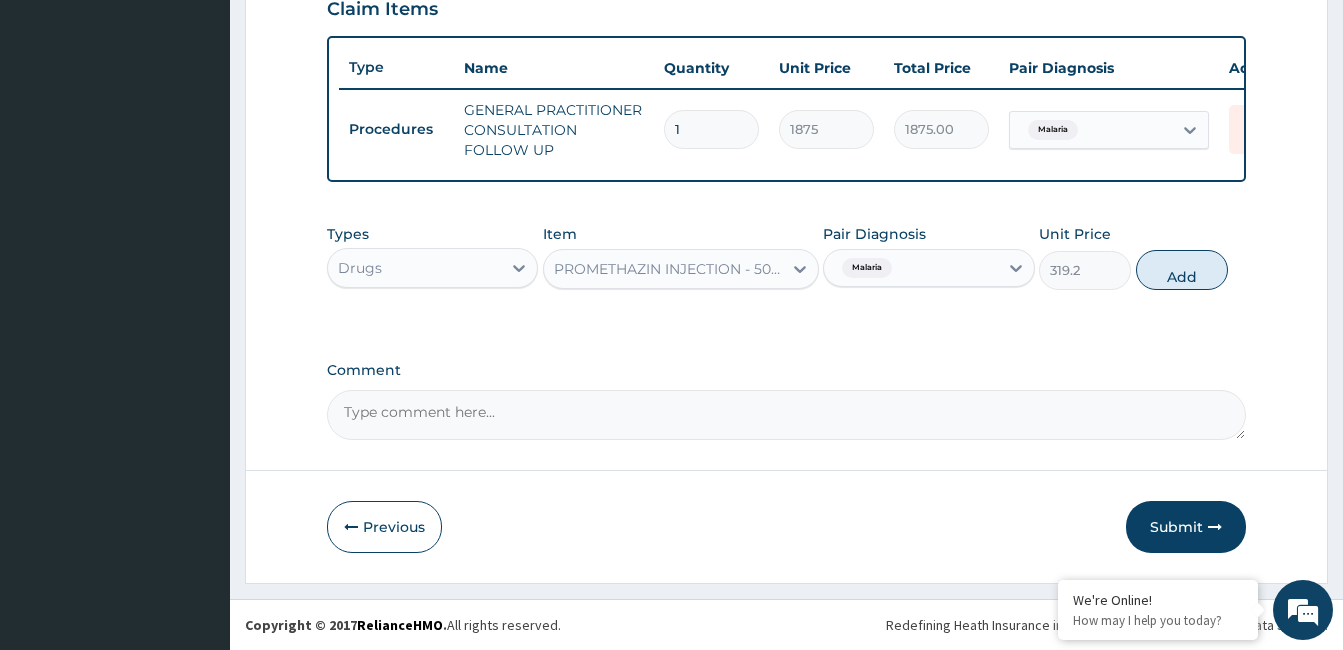 type on "0" 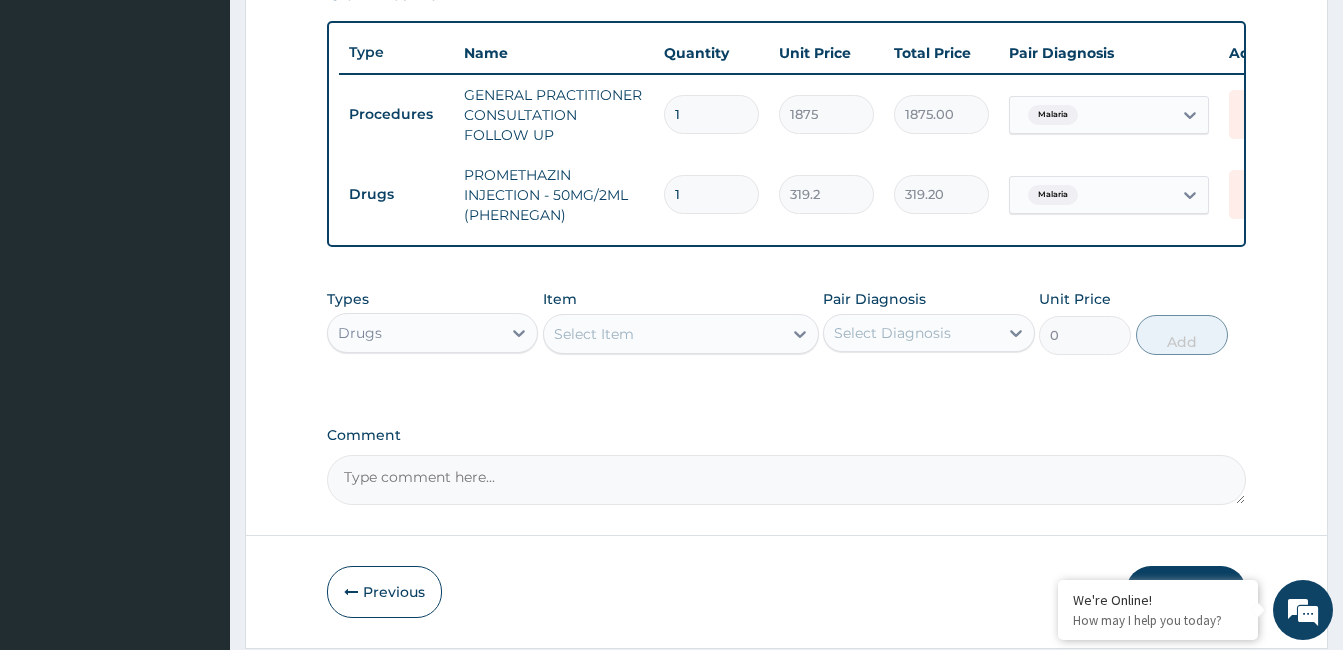 type 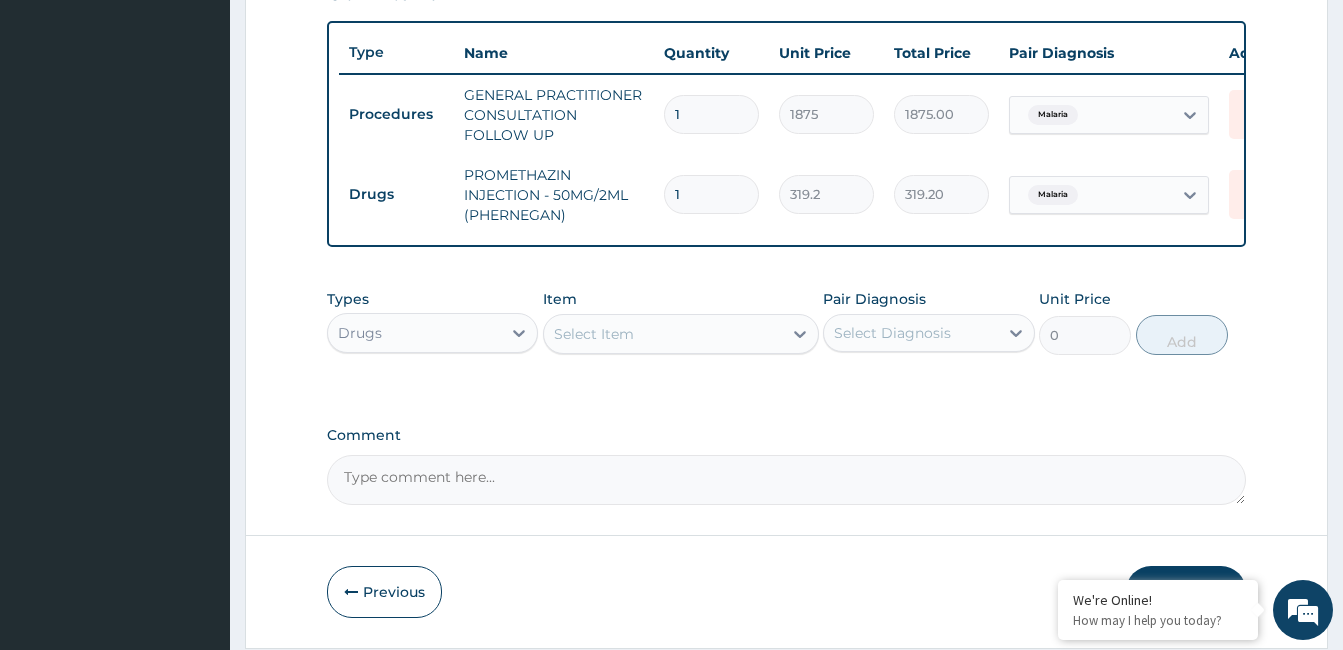 type on "0.00" 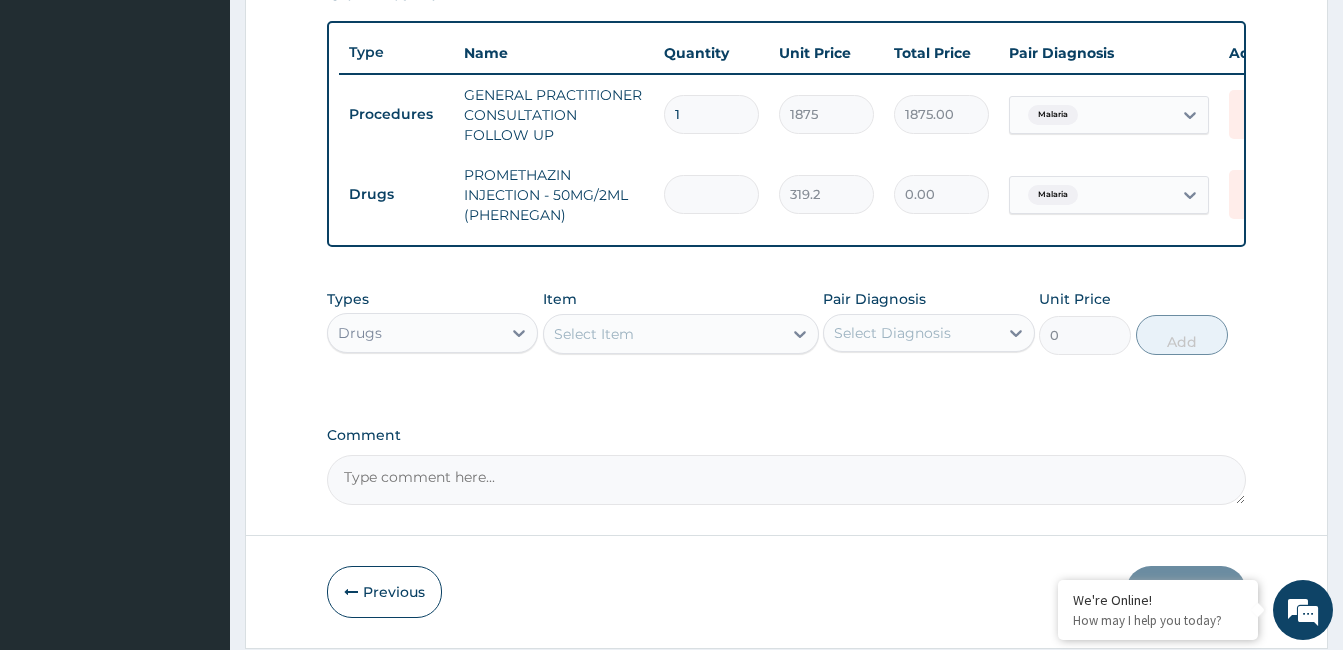 type 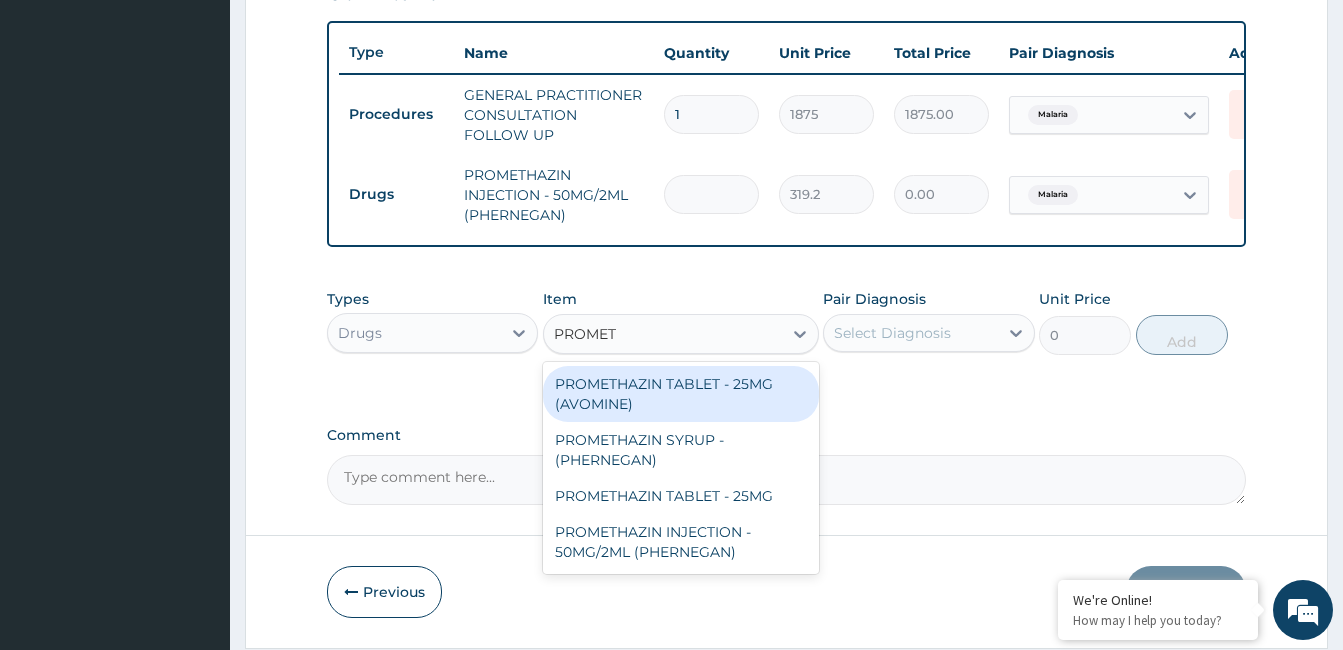 type on "PROMETH" 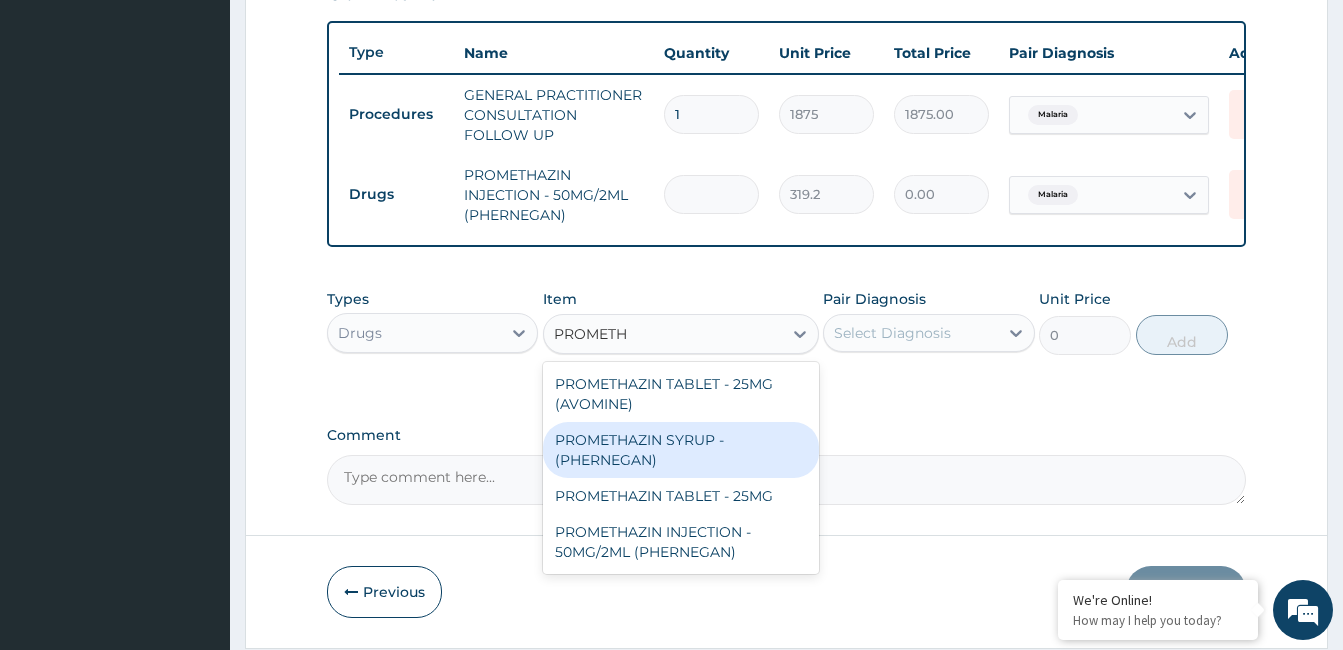 click on "PROMETHAZIN SYRUP - (PHERNEGAN)" at bounding box center (681, 450) 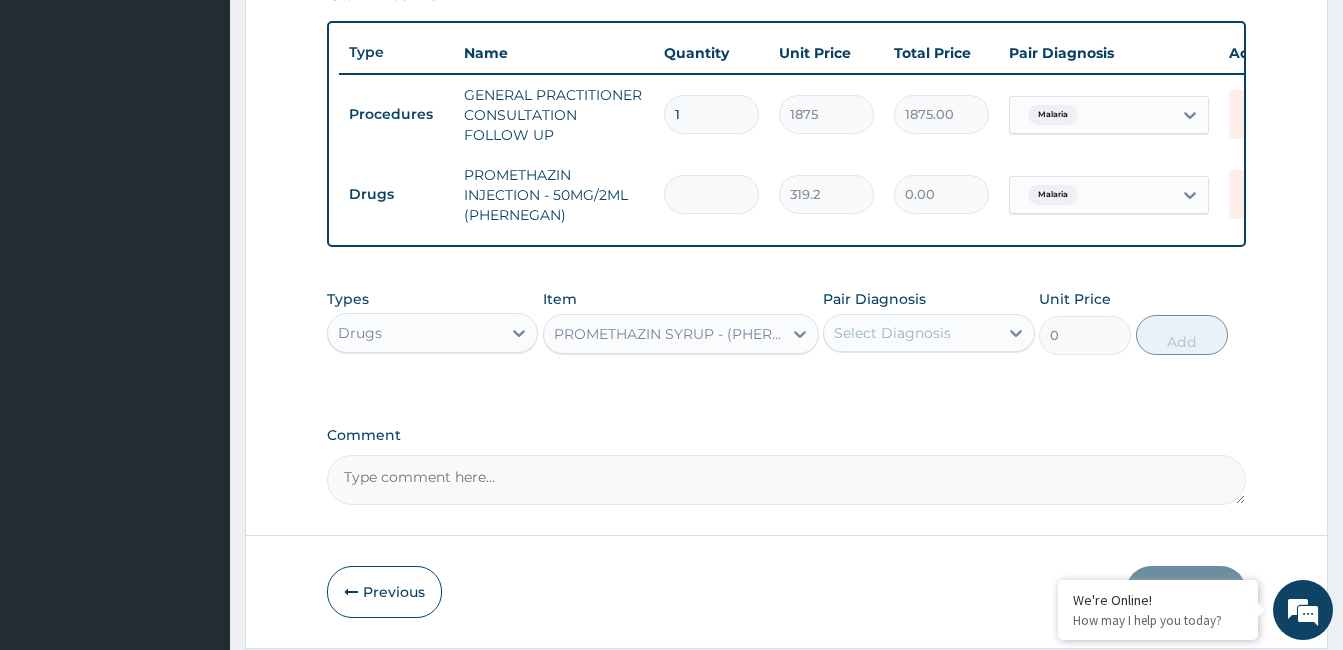 type 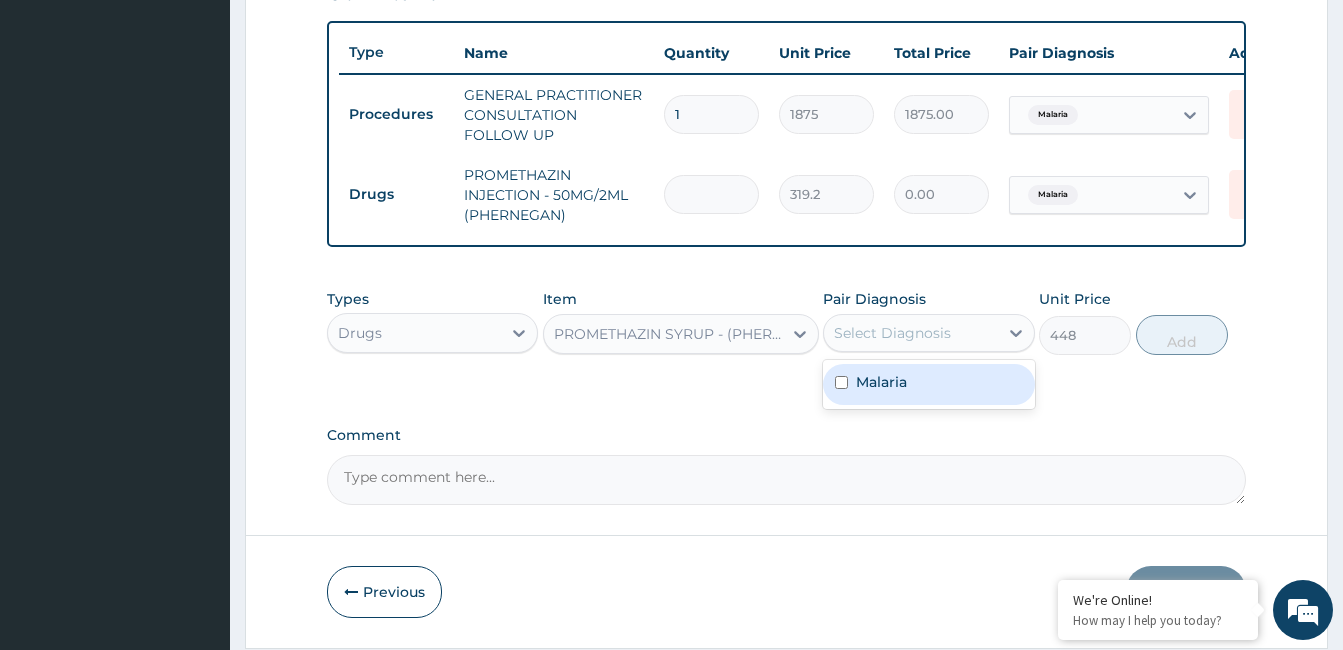 click on "Select Diagnosis" at bounding box center [892, 333] 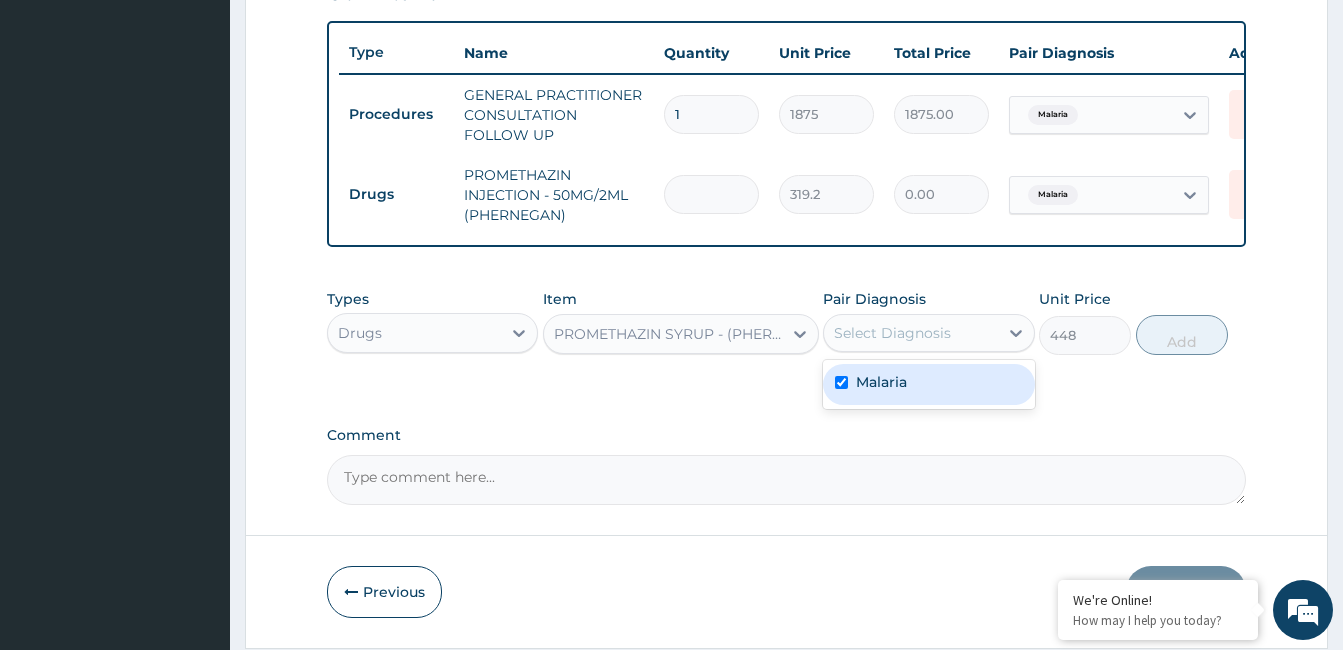 checkbox on "true" 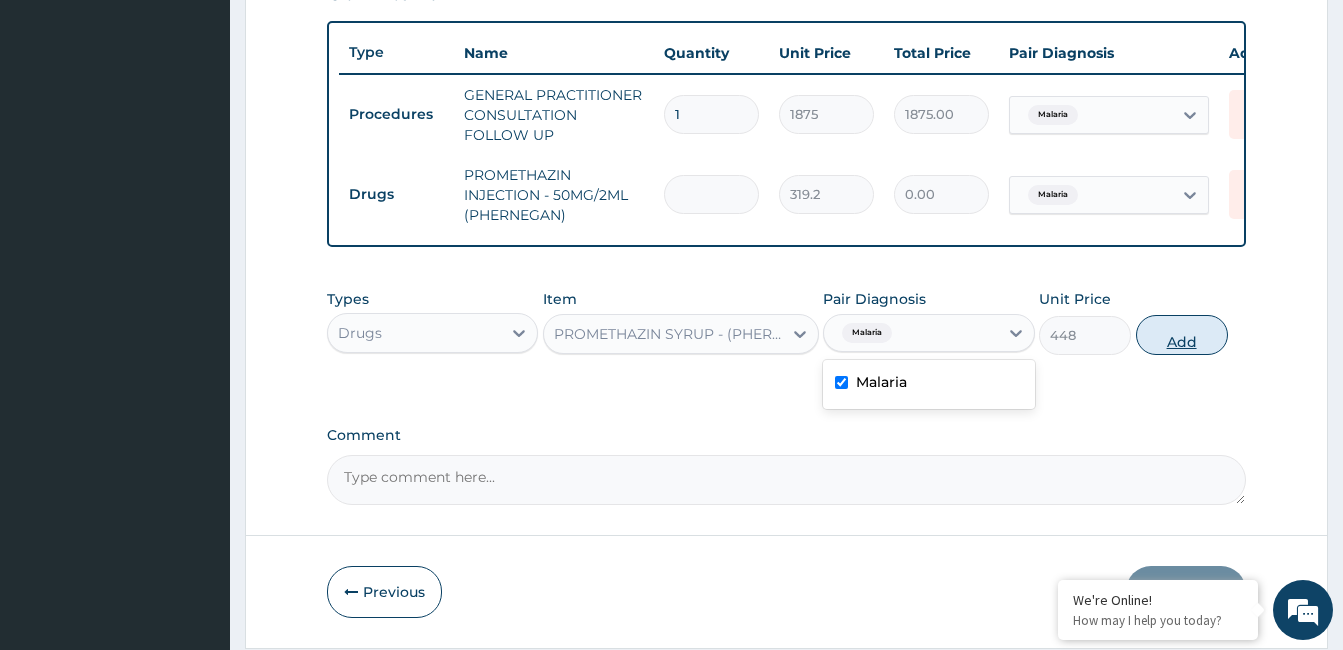 click on "Add" at bounding box center (1182, 335) 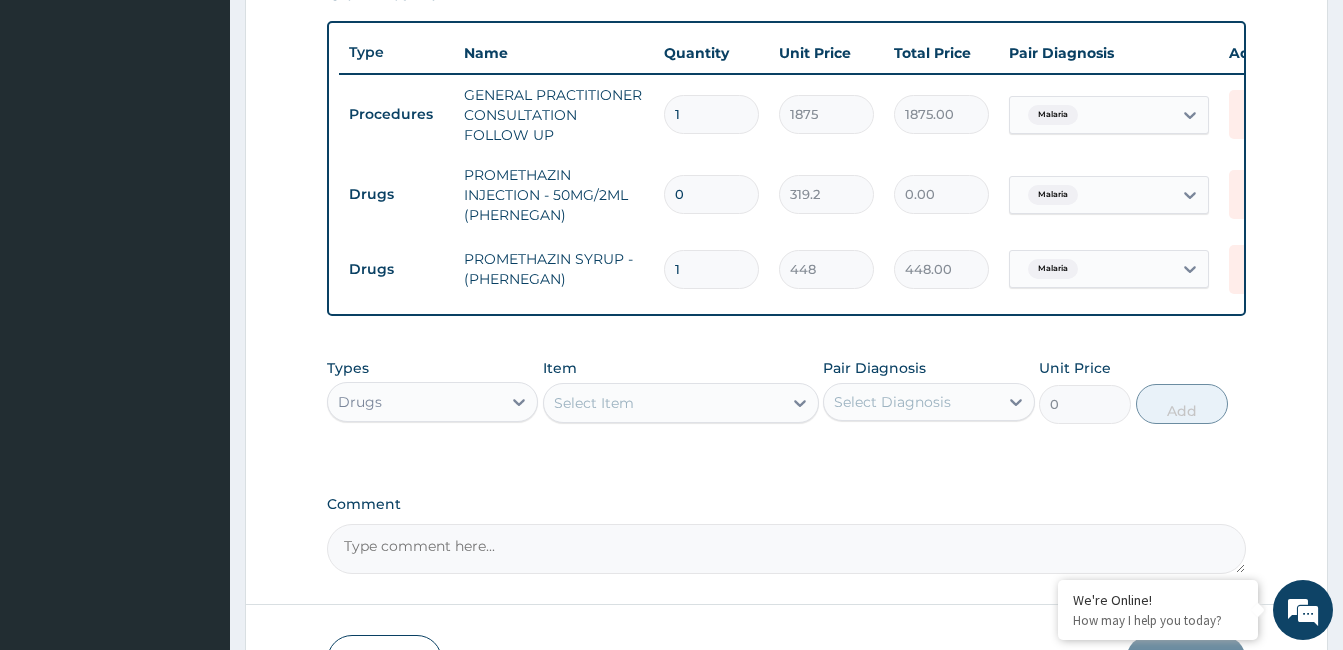 click on "Select Item" at bounding box center (663, 403) 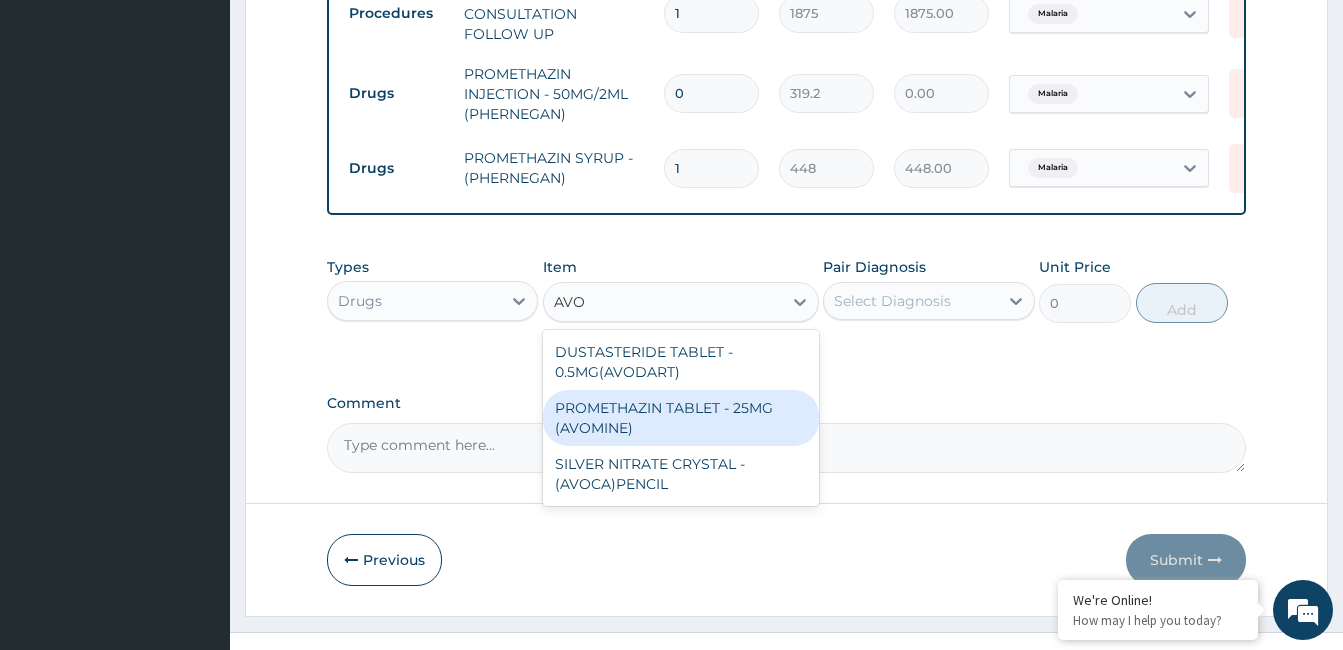 scroll, scrollTop: 839, scrollLeft: 0, axis: vertical 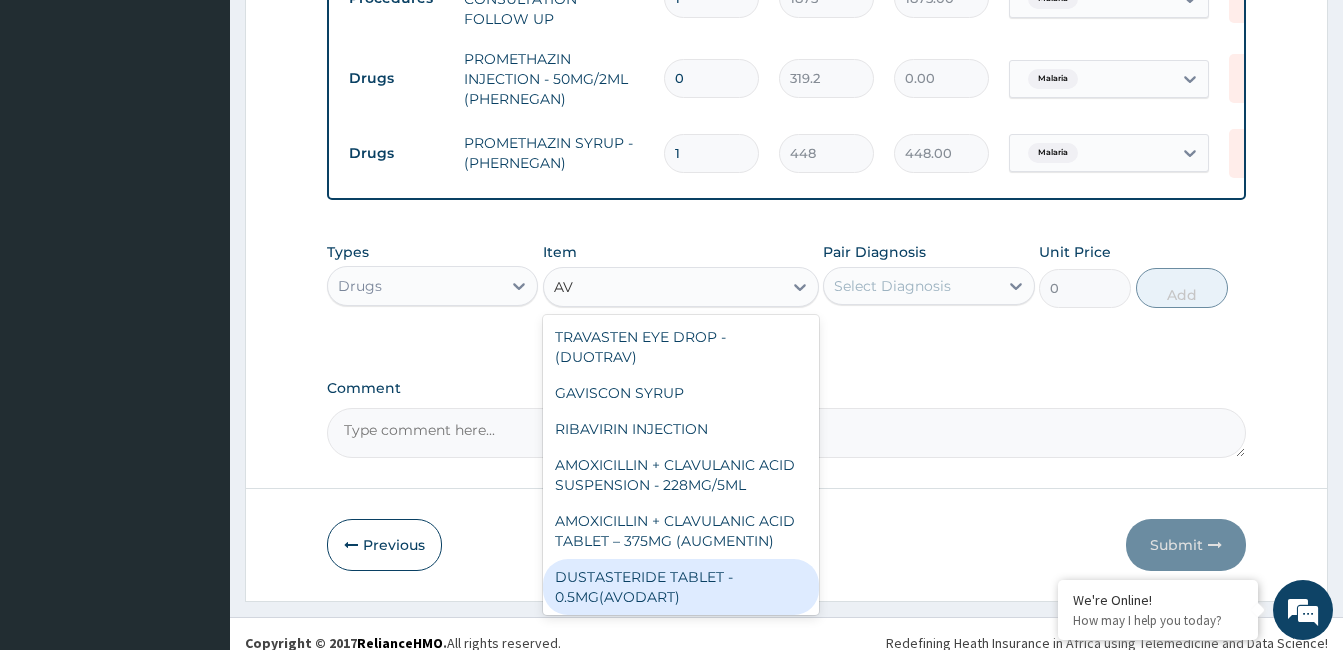 type on "A" 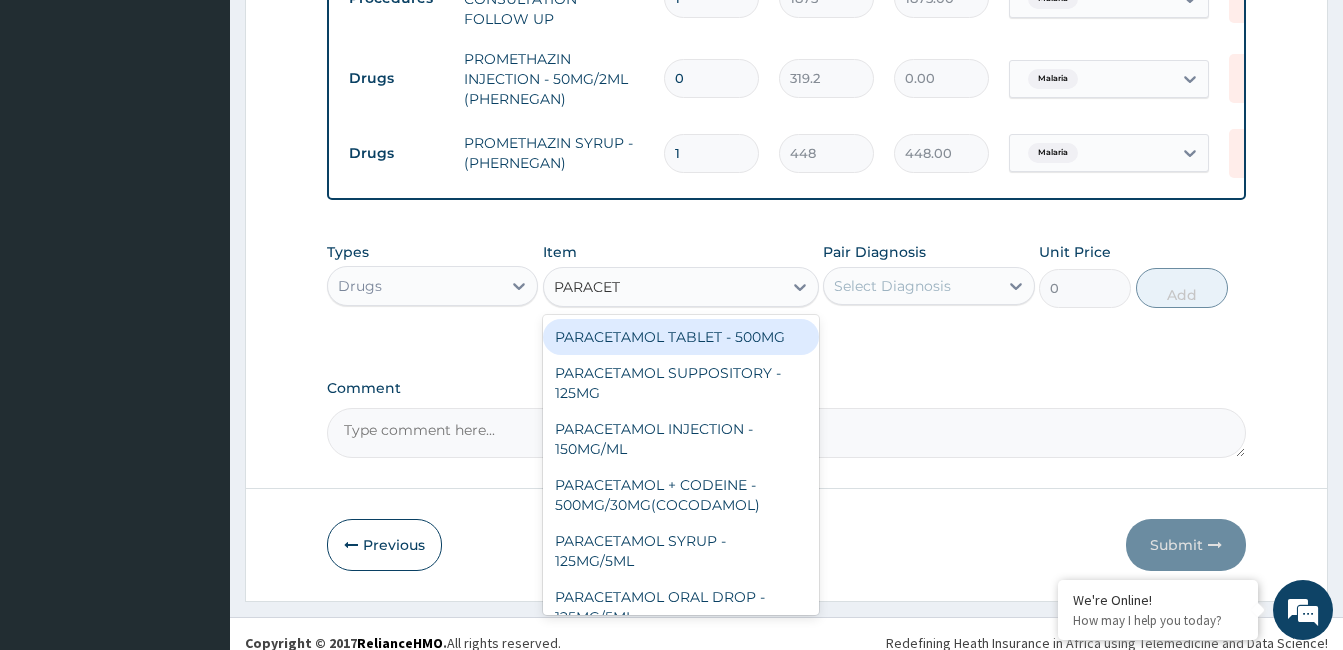 type on "PARACETA" 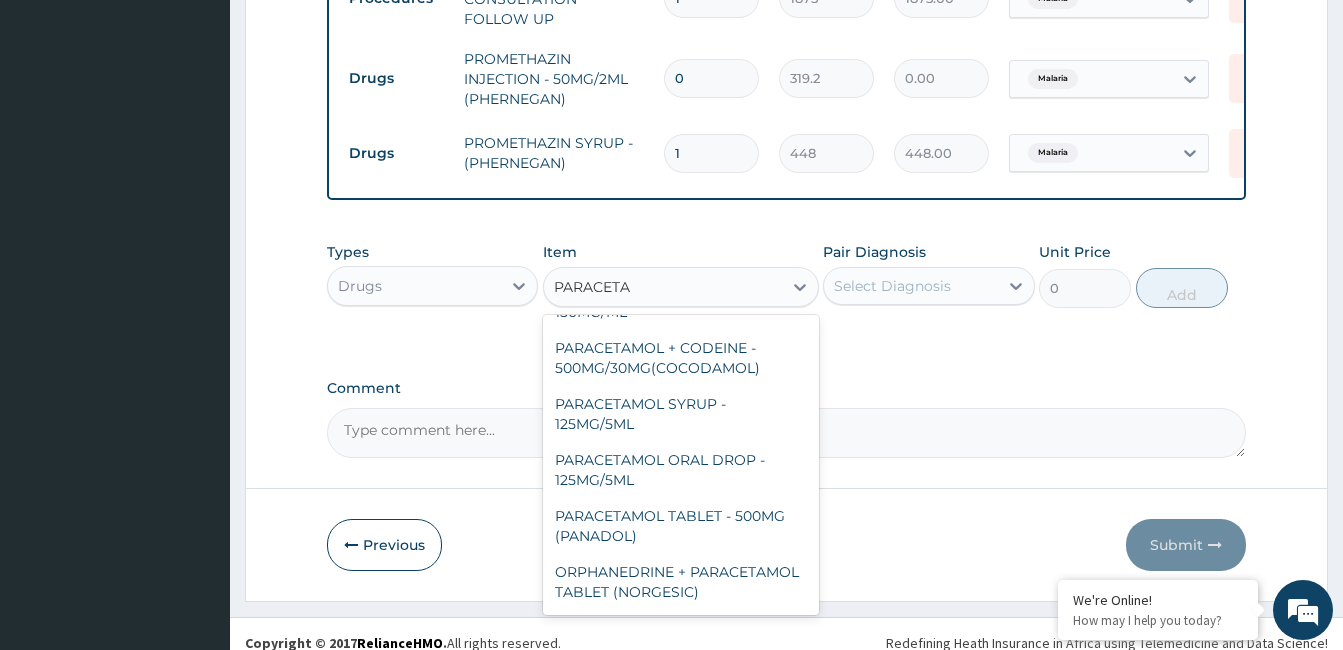 scroll, scrollTop: 133, scrollLeft: 0, axis: vertical 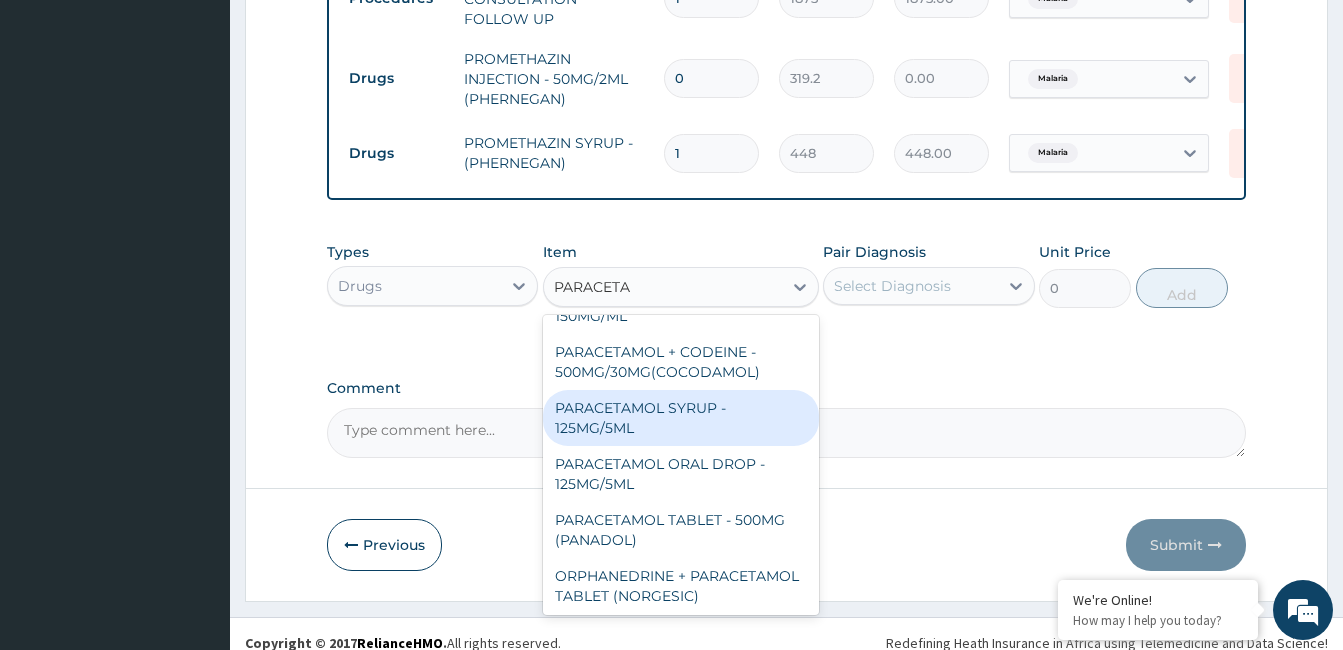 click on "PARACETAMOL SYRUP - 125MG/5ML" at bounding box center (681, 418) 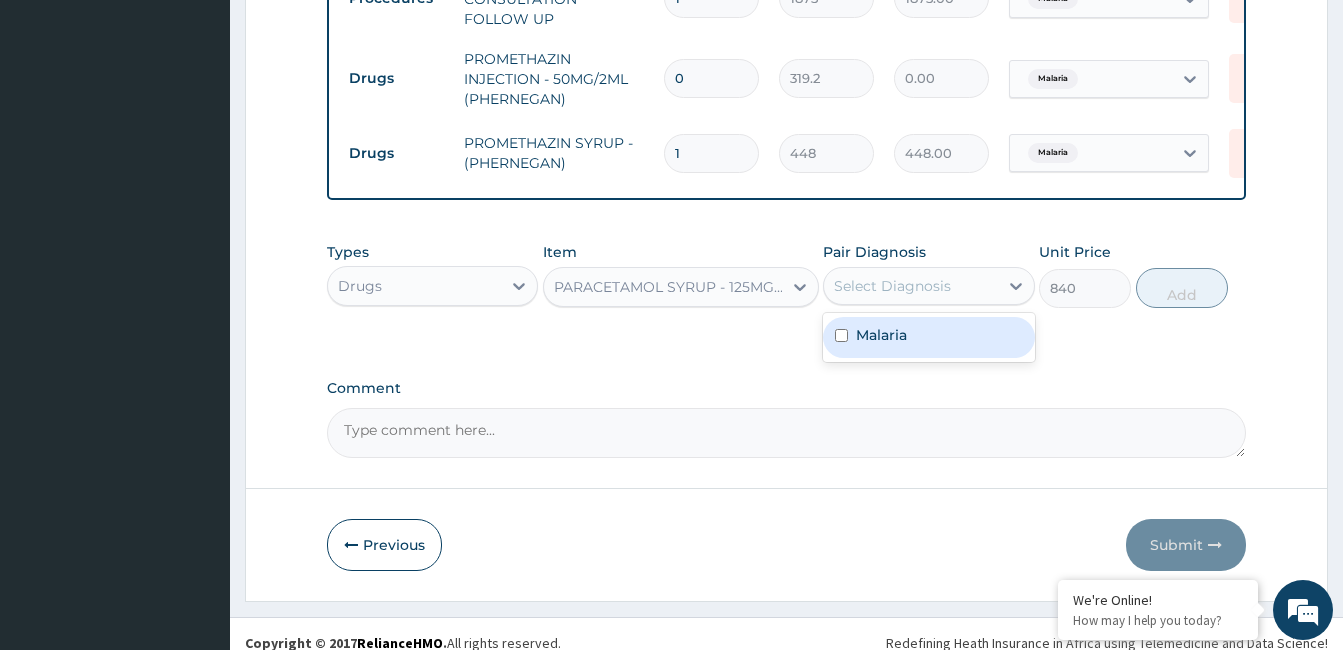 click on "Select Diagnosis" at bounding box center [910, 286] 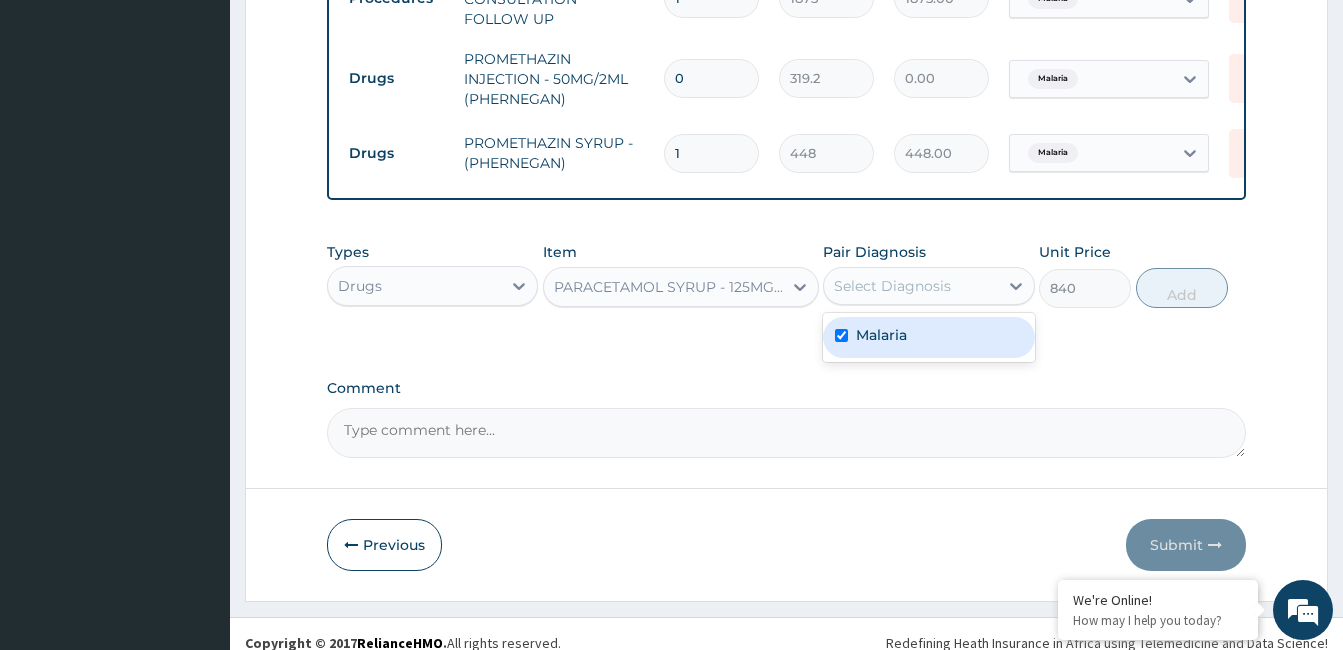 checkbox on "true" 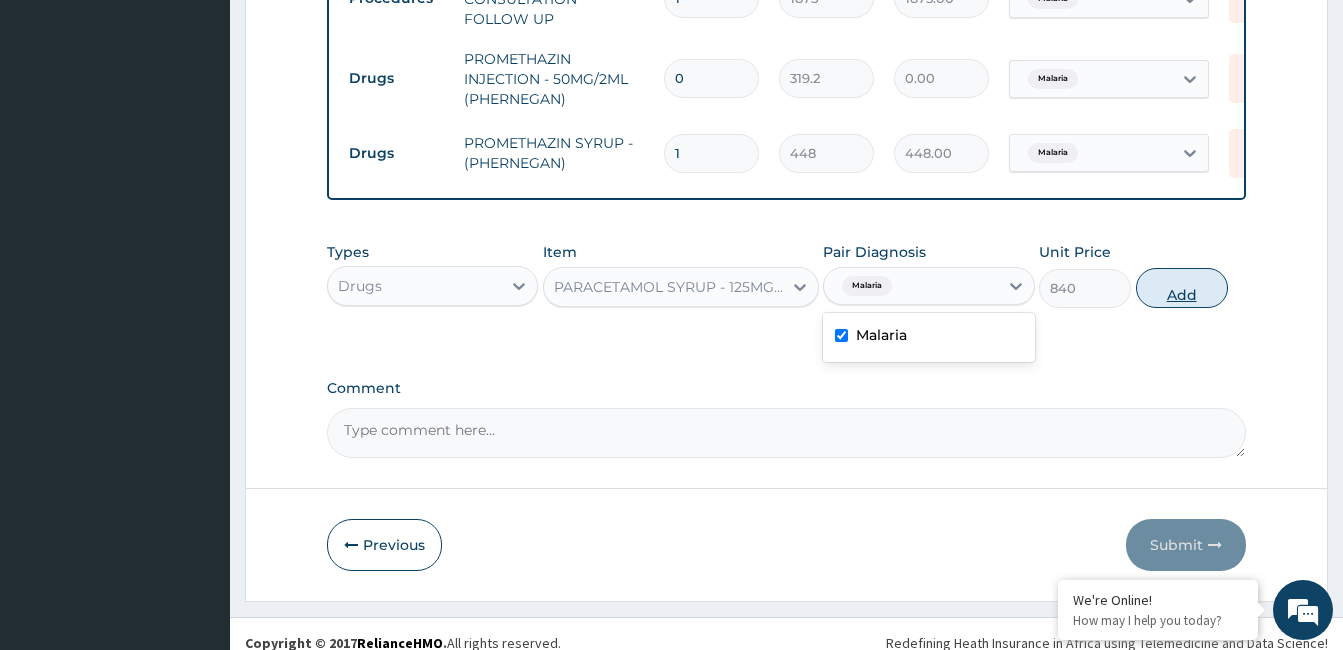 click on "Add" at bounding box center (1182, 288) 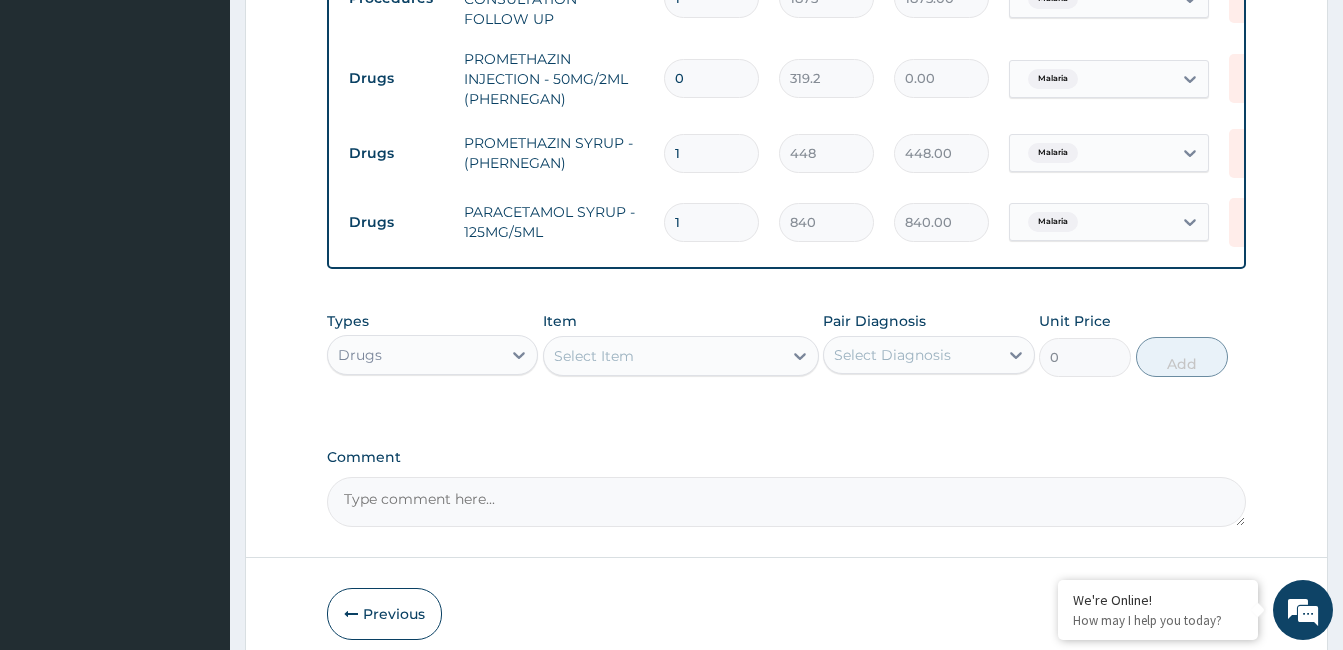 click on "Item Select Item" at bounding box center [681, 344] 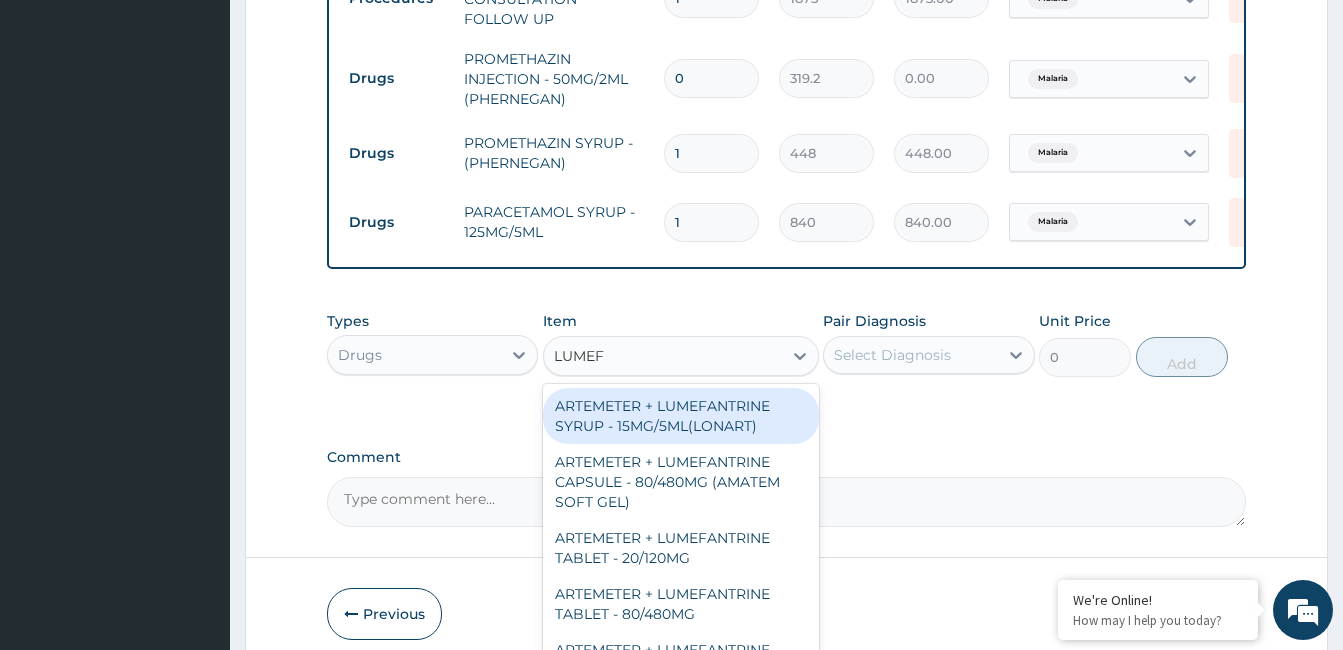 type on "LUMEFA" 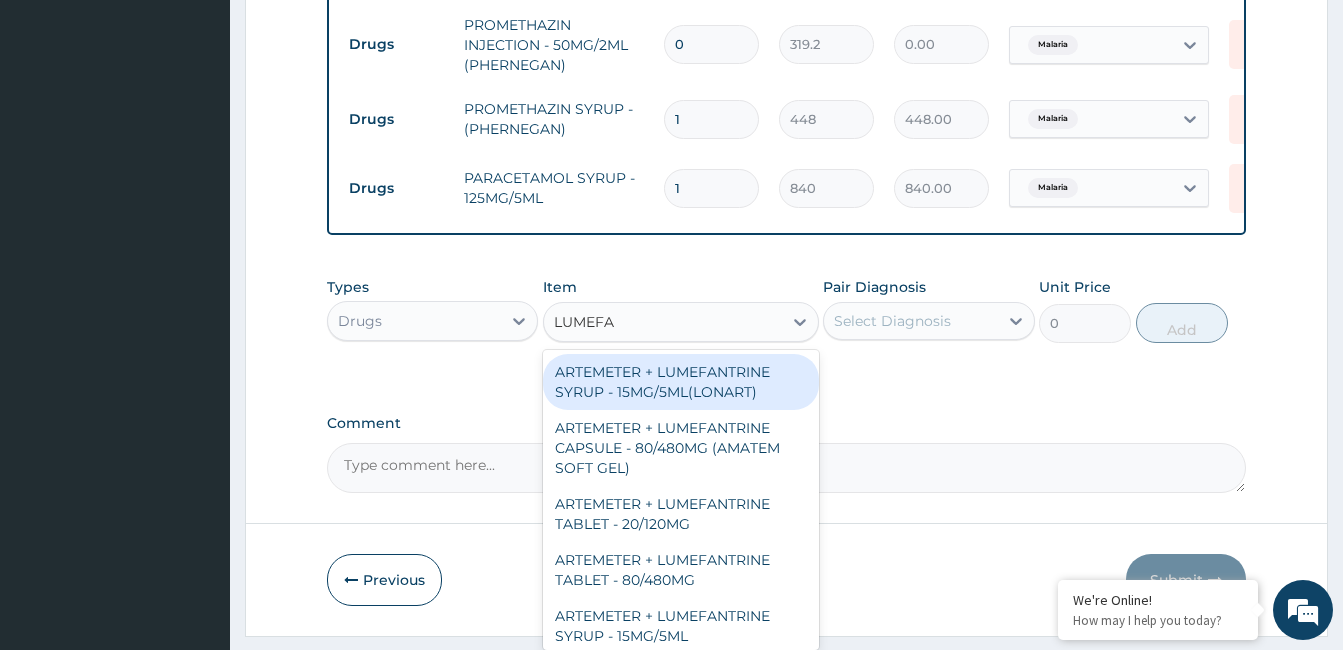 scroll, scrollTop: 941, scrollLeft: 0, axis: vertical 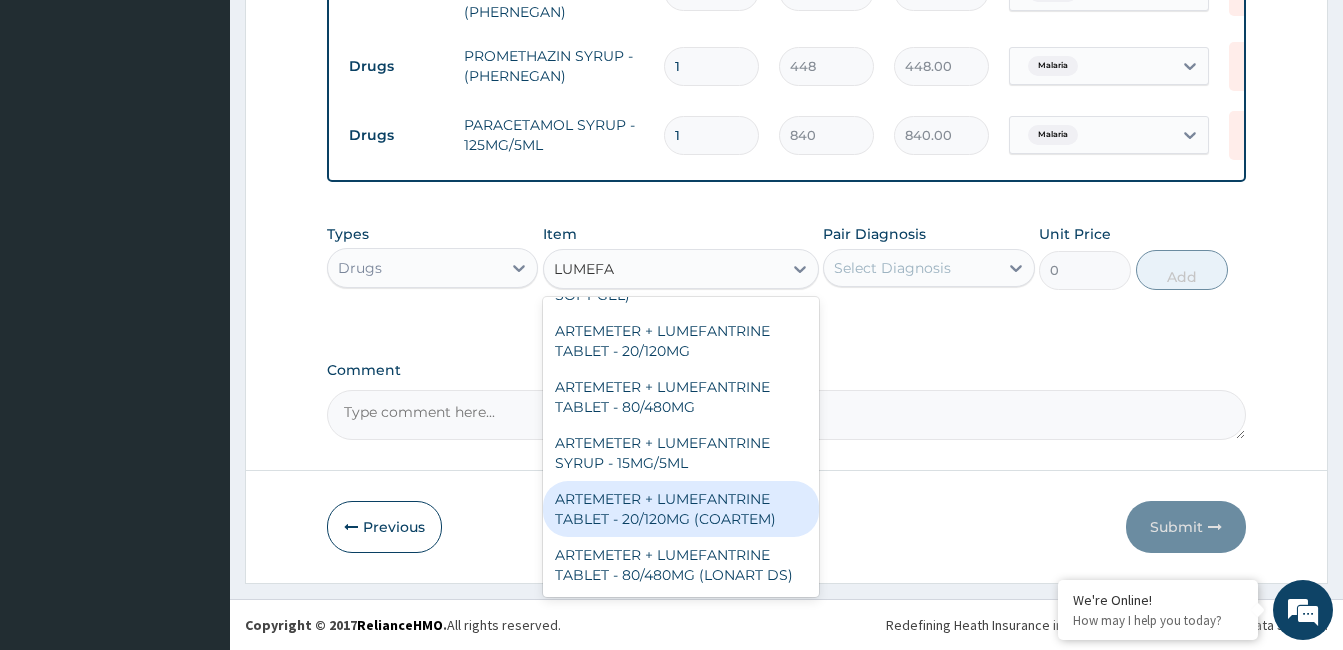 click on "ARTEMETER + LUMEFANTRINE TABLET - 20/120MG (COARTEM)" at bounding box center [681, 509] 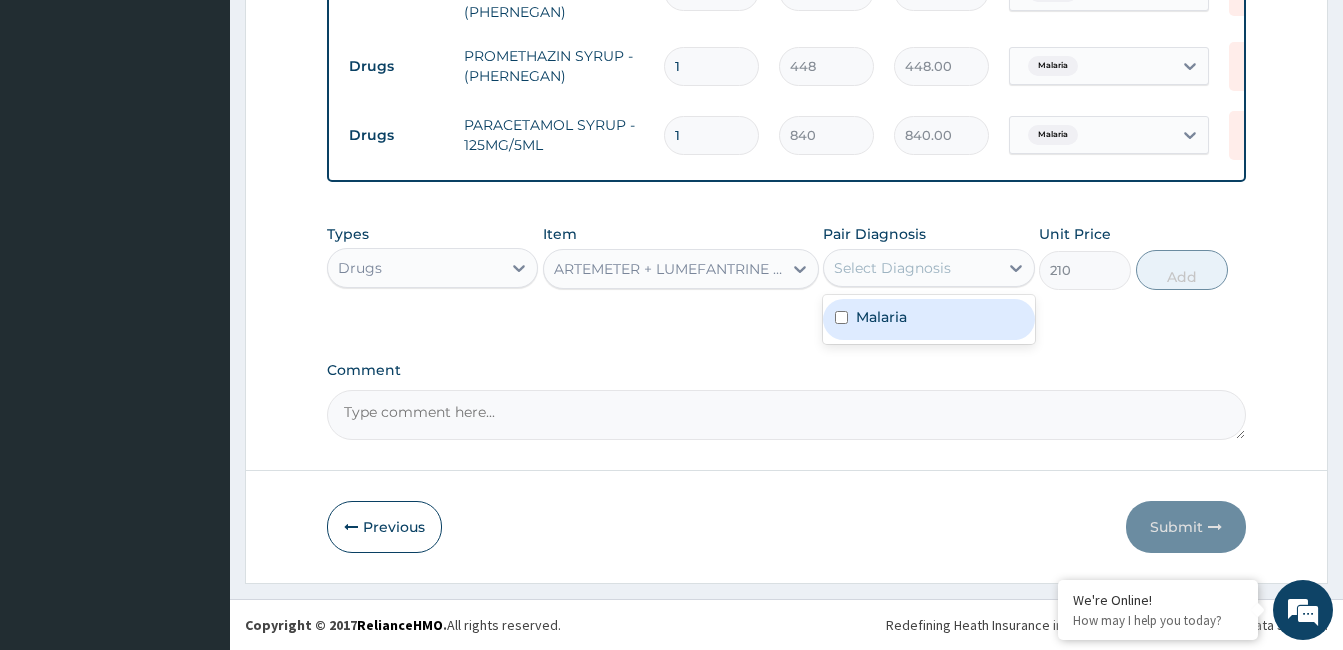 click on "Select Diagnosis" at bounding box center [910, 268] 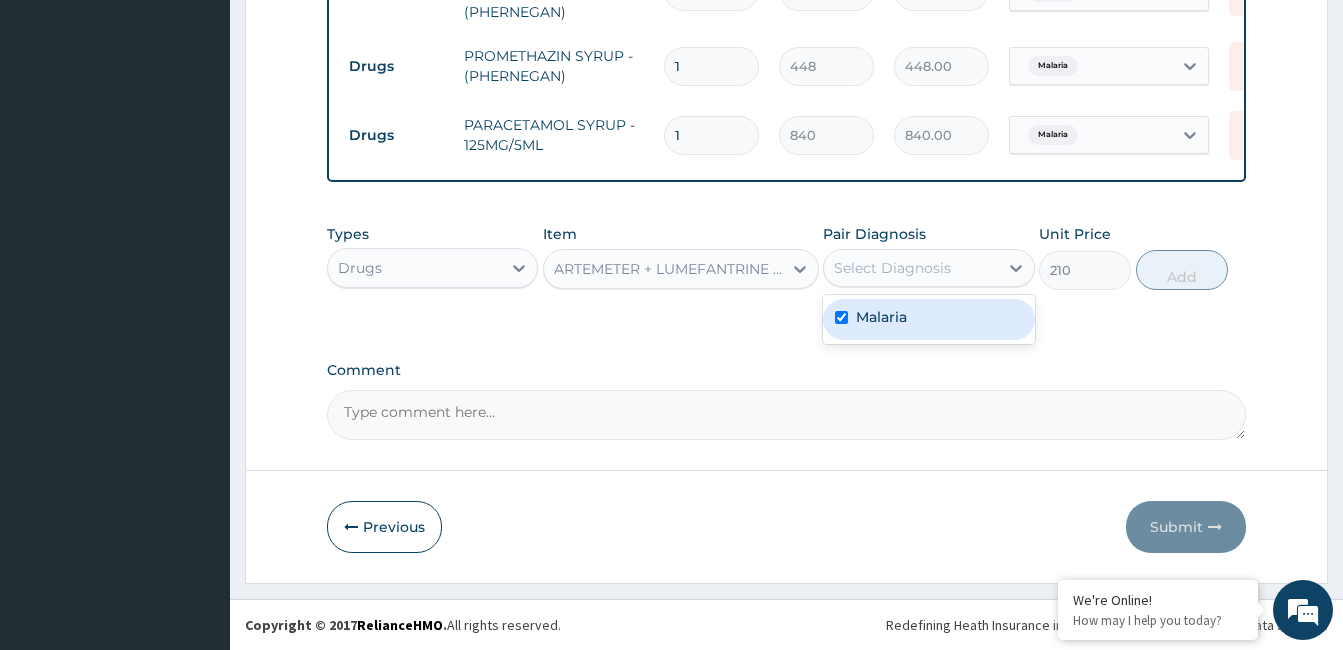 checkbox on "true" 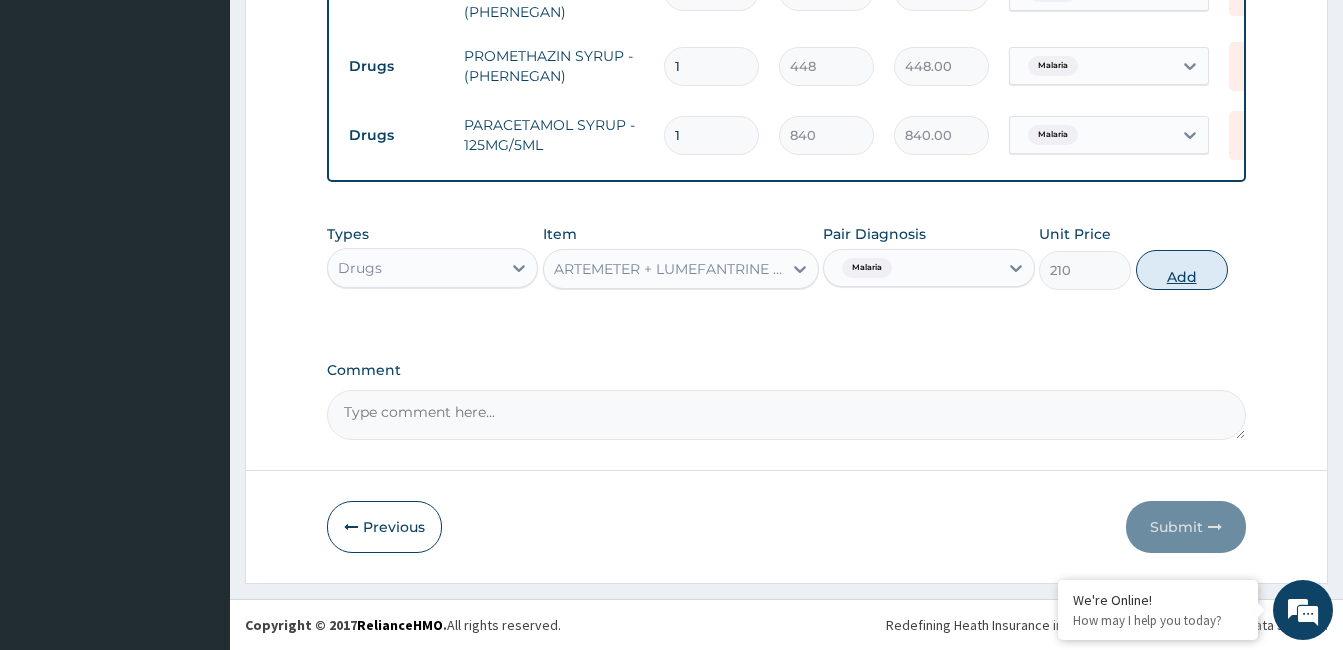 click on "Add" at bounding box center (1182, 270) 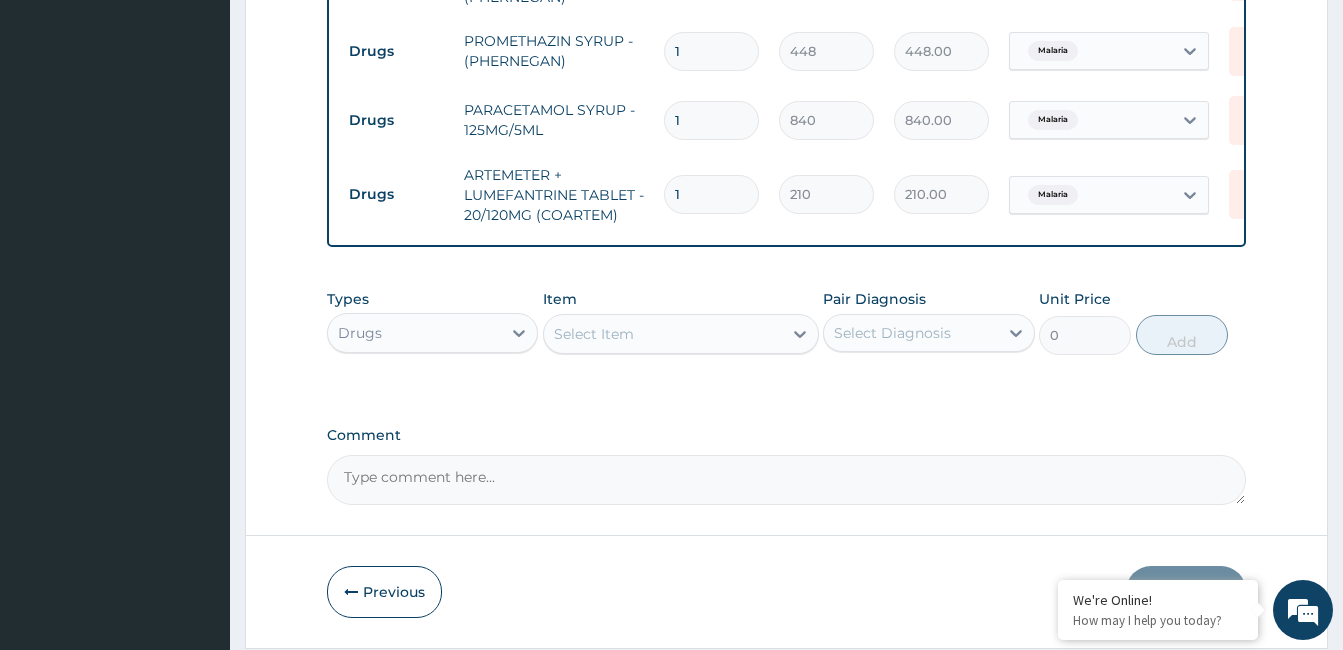 type 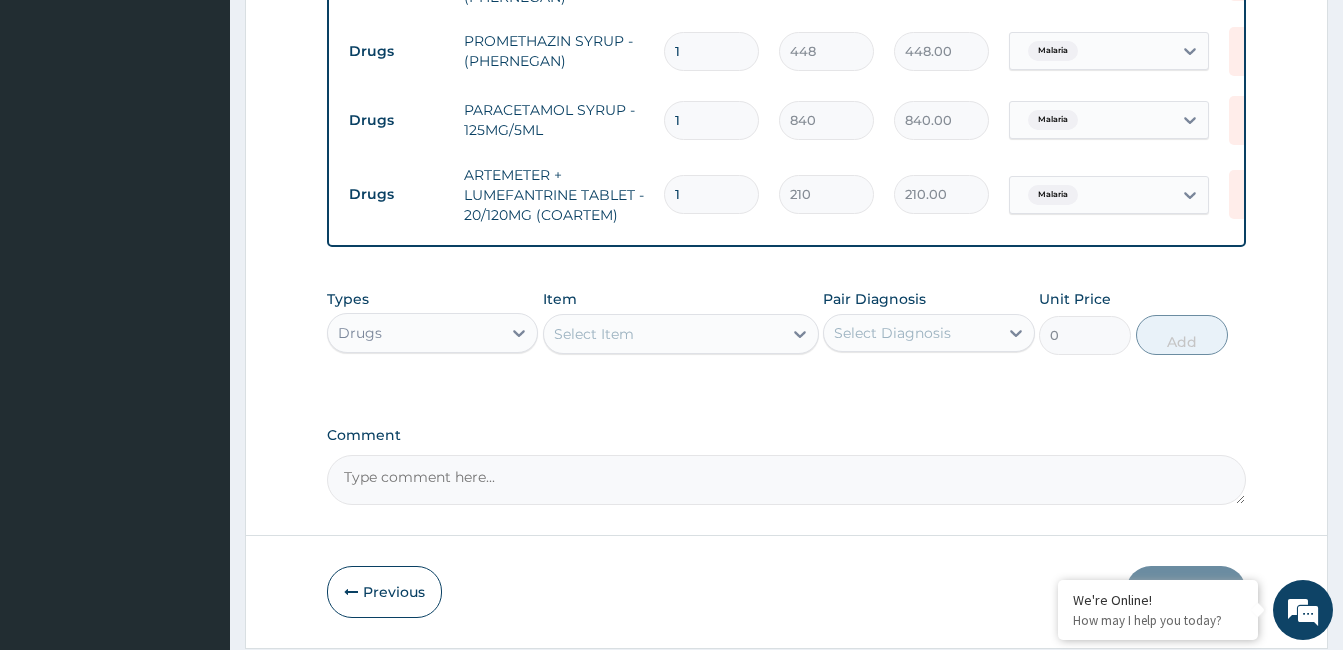 type on "0.00" 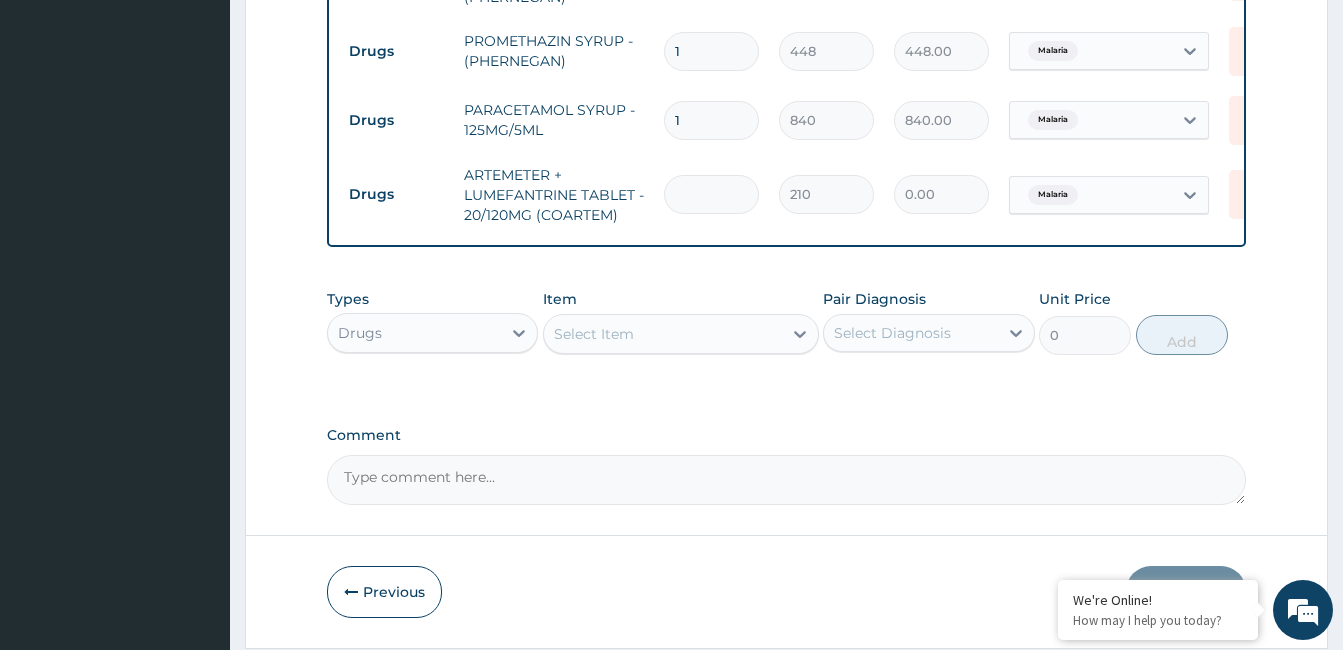 type on "6" 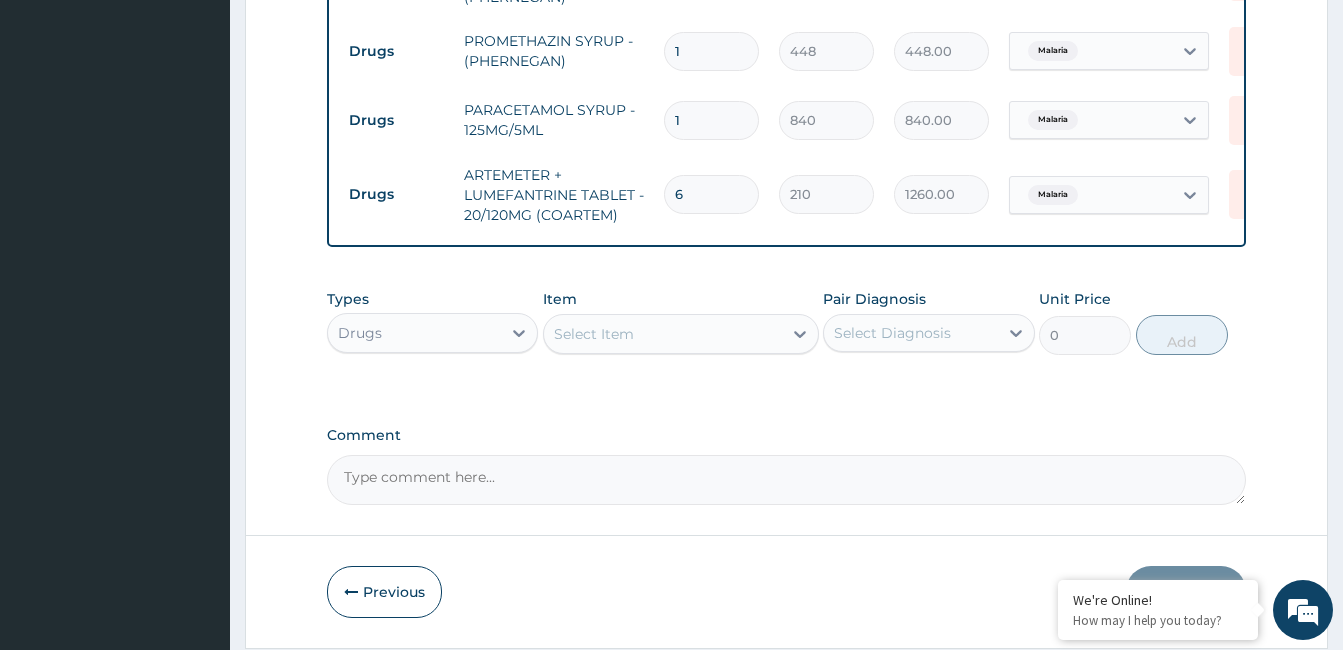 type on "6" 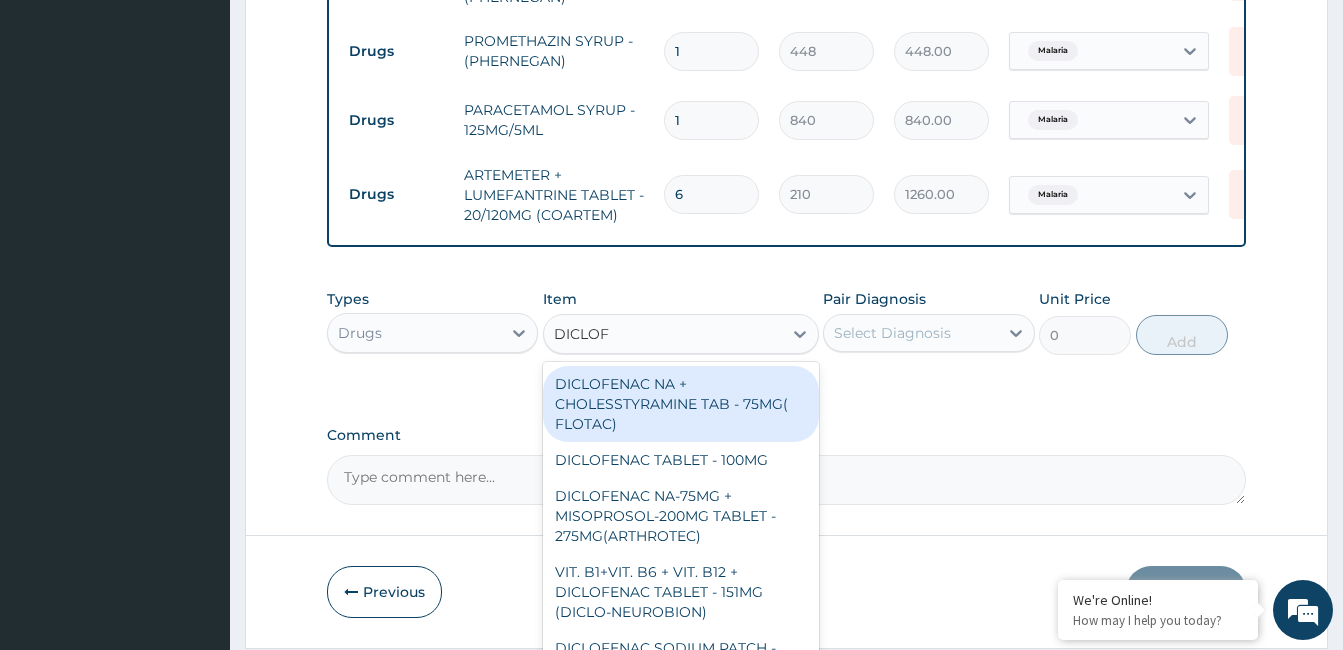 type on "DICLOFE" 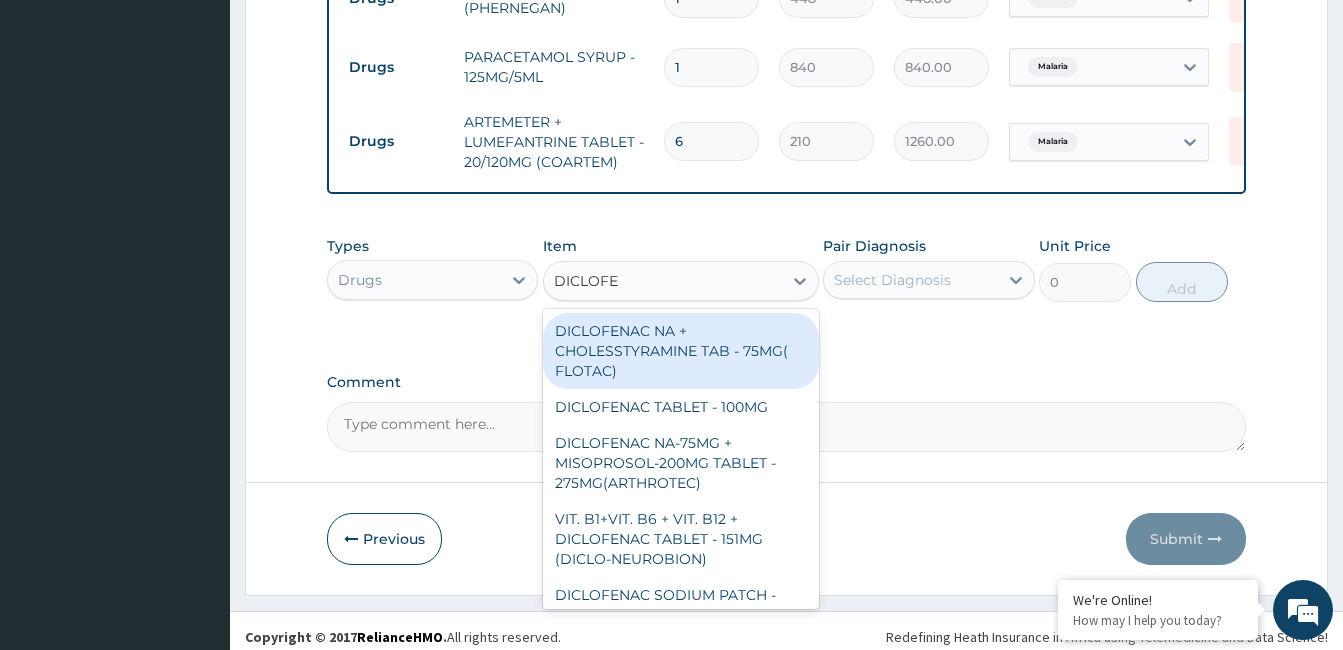 scroll, scrollTop: 1002, scrollLeft: 0, axis: vertical 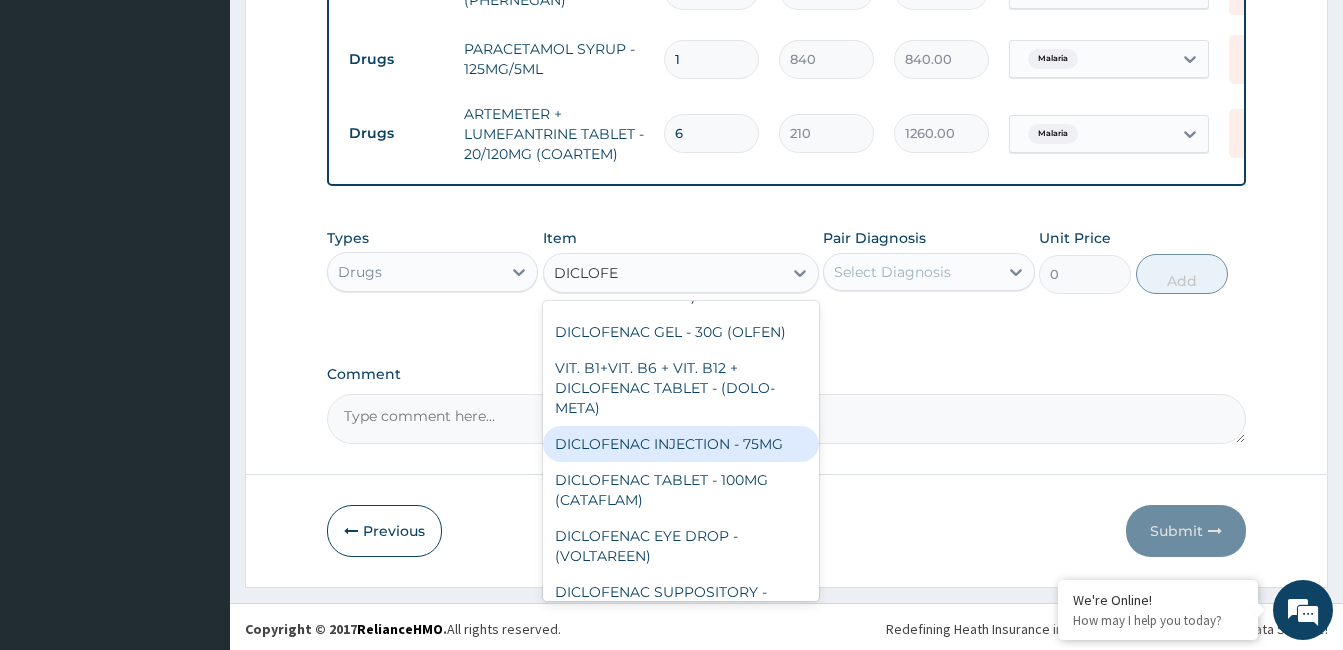 click on "DICLOFENAC INJECTION - 75MG" at bounding box center (681, 444) 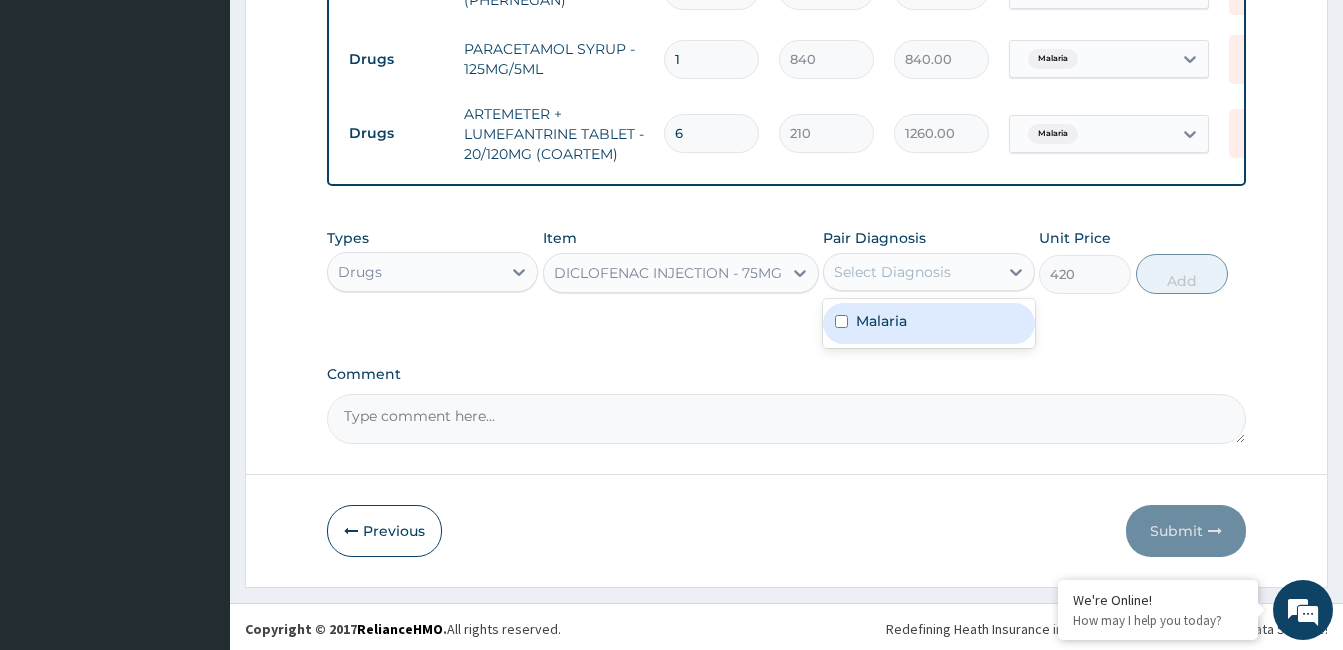 click on "Select Diagnosis" at bounding box center [910, 272] 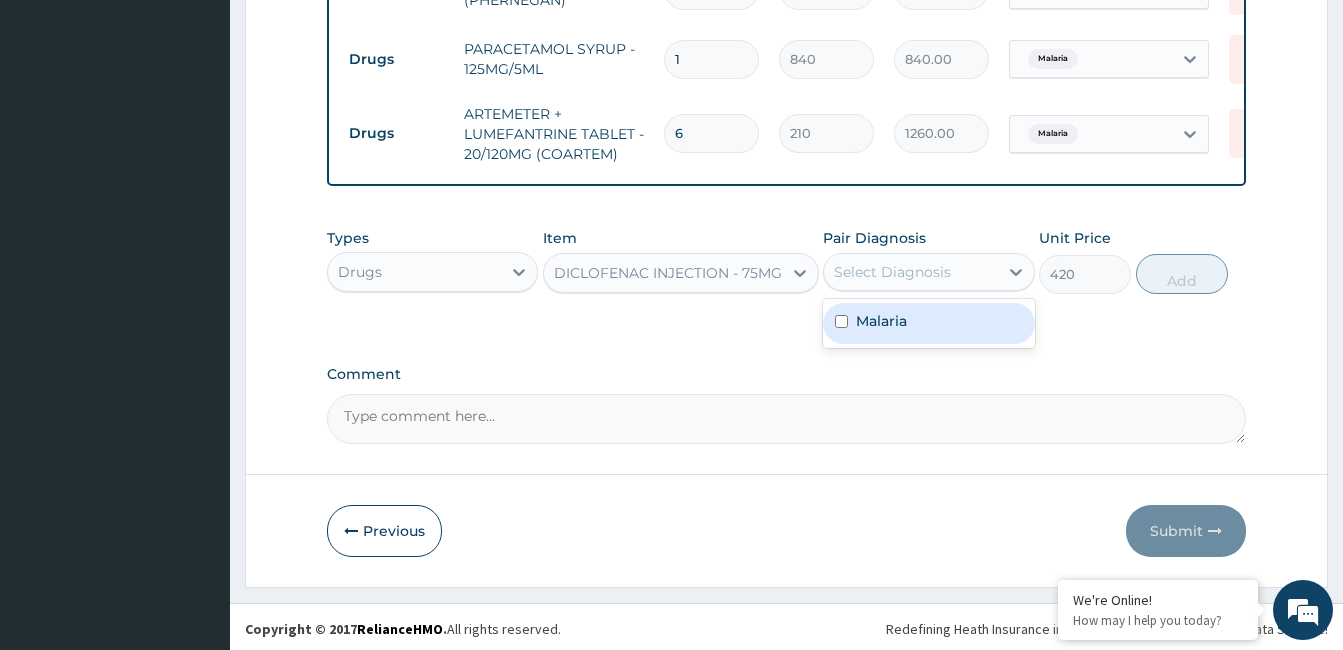 click on "Malaria" at bounding box center (881, 321) 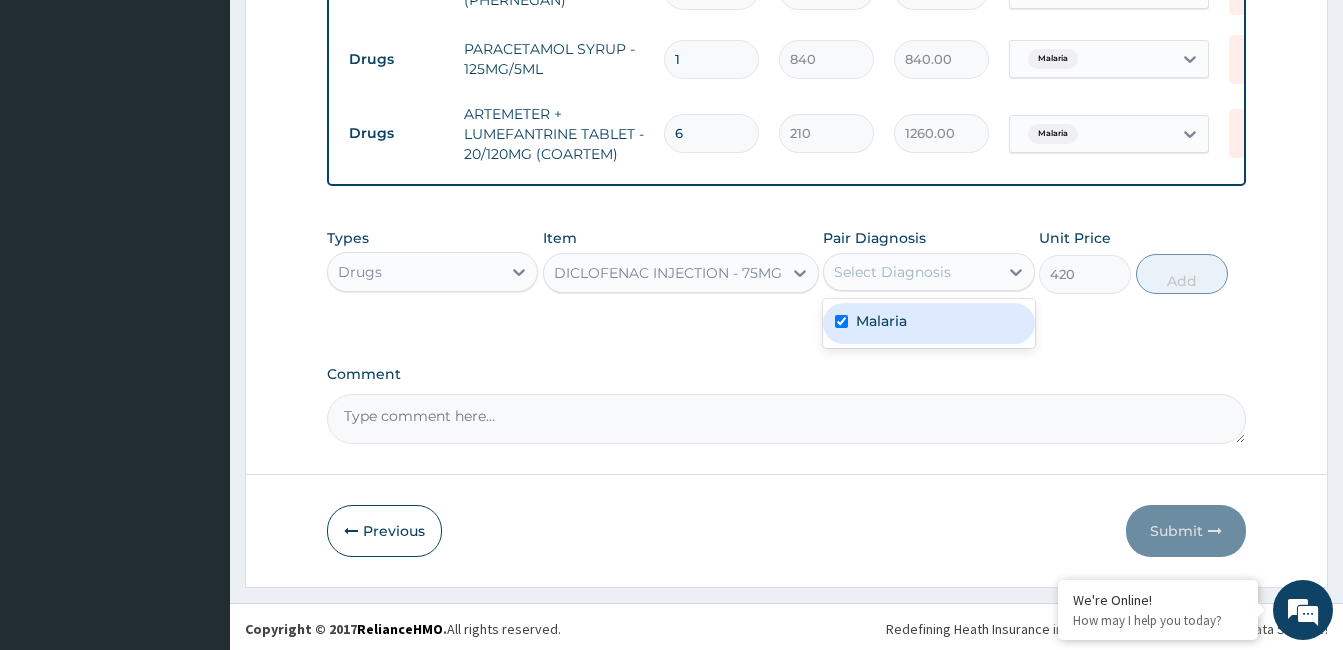 checkbox on "true" 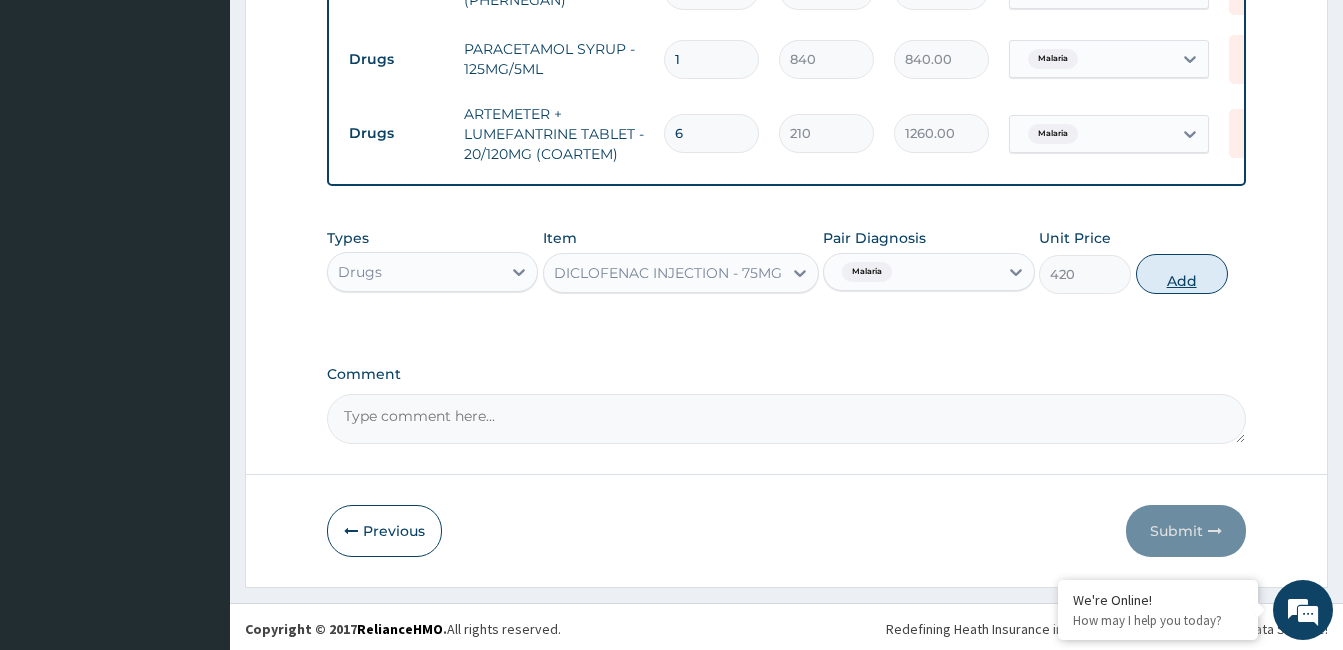 click on "Add" at bounding box center (1182, 274) 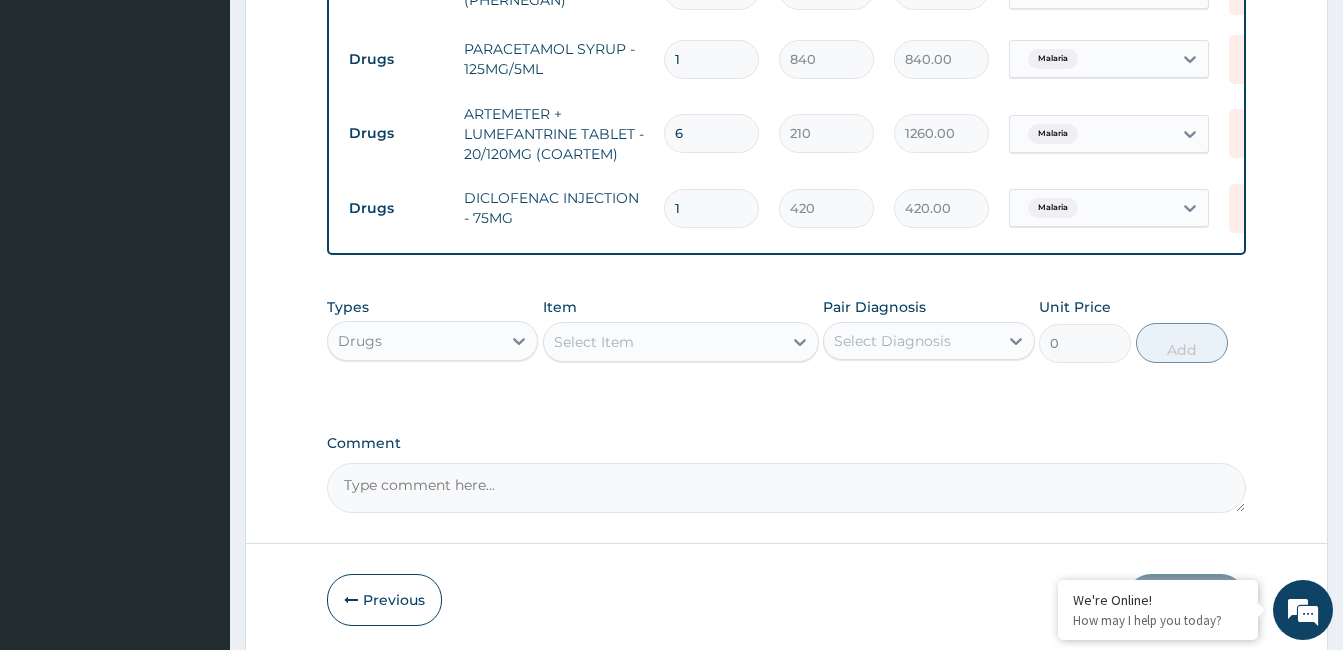 click on "Select Item" at bounding box center [663, 342] 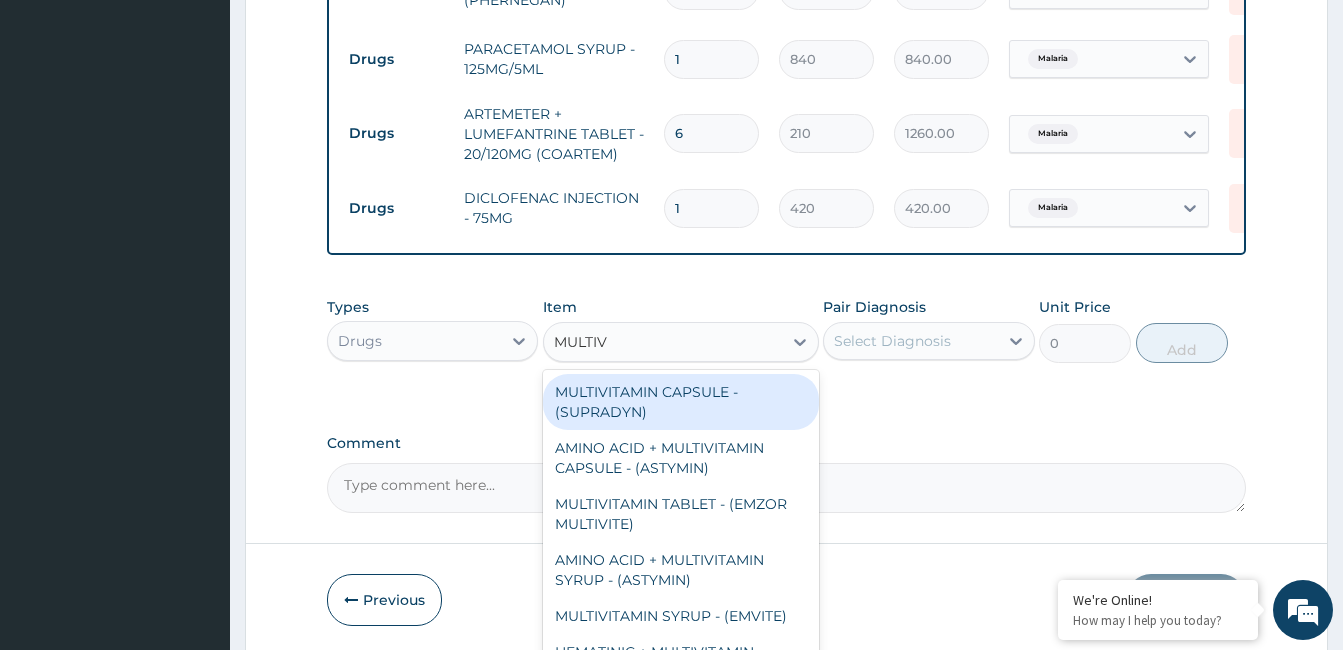 type on "MULTIVI" 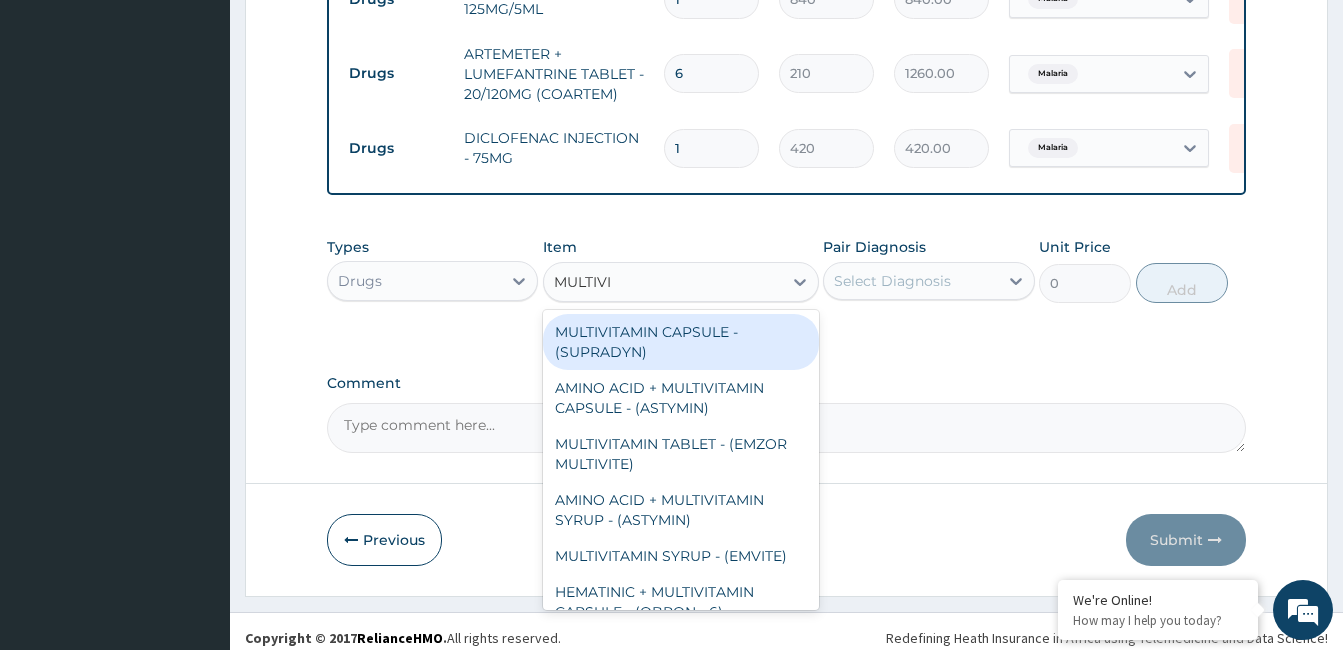 scroll, scrollTop: 1074, scrollLeft: 0, axis: vertical 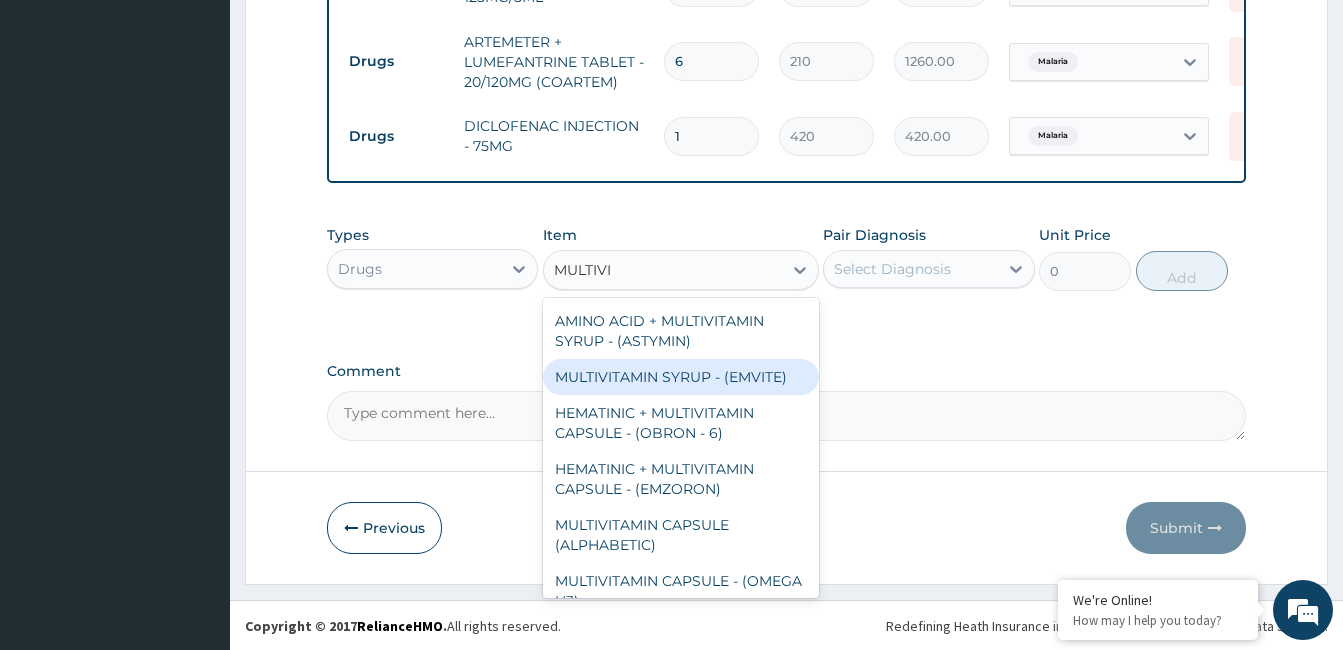 click on "MULTIVITAMIN  SYRUP - (EMVITE)" at bounding box center [681, 377] 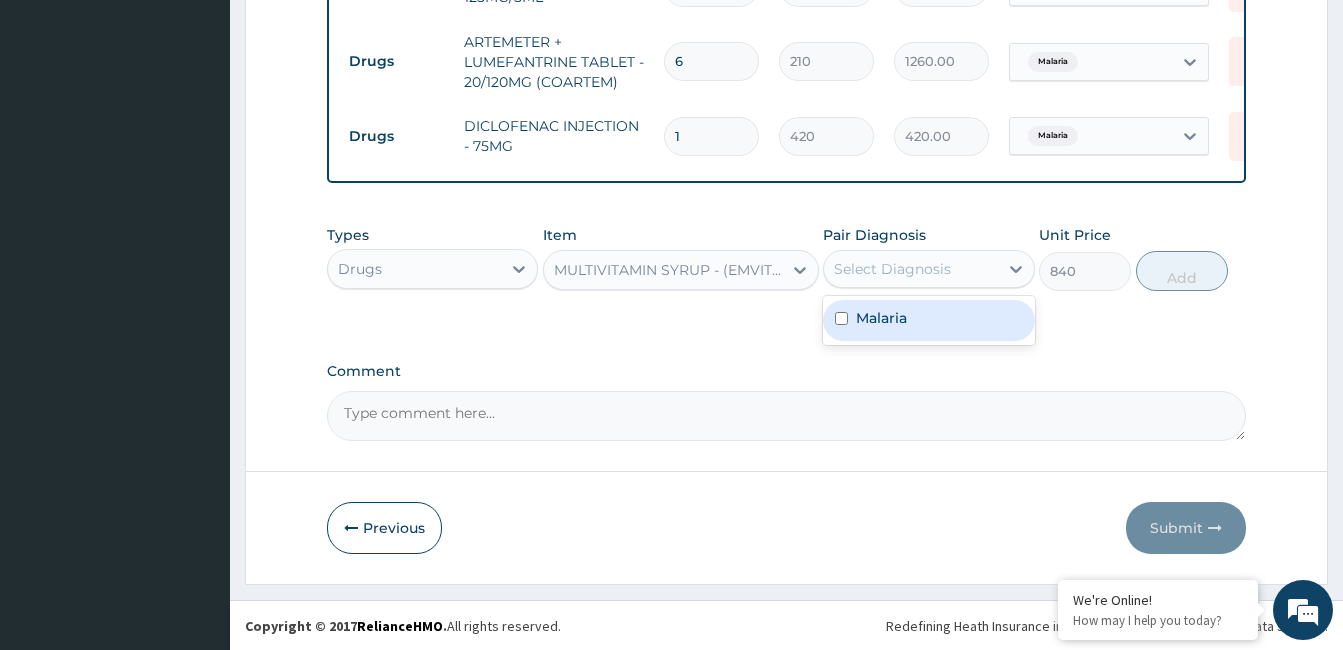 drag, startPoint x: 991, startPoint y: 272, endPoint x: 938, endPoint y: 344, distance: 89.40358 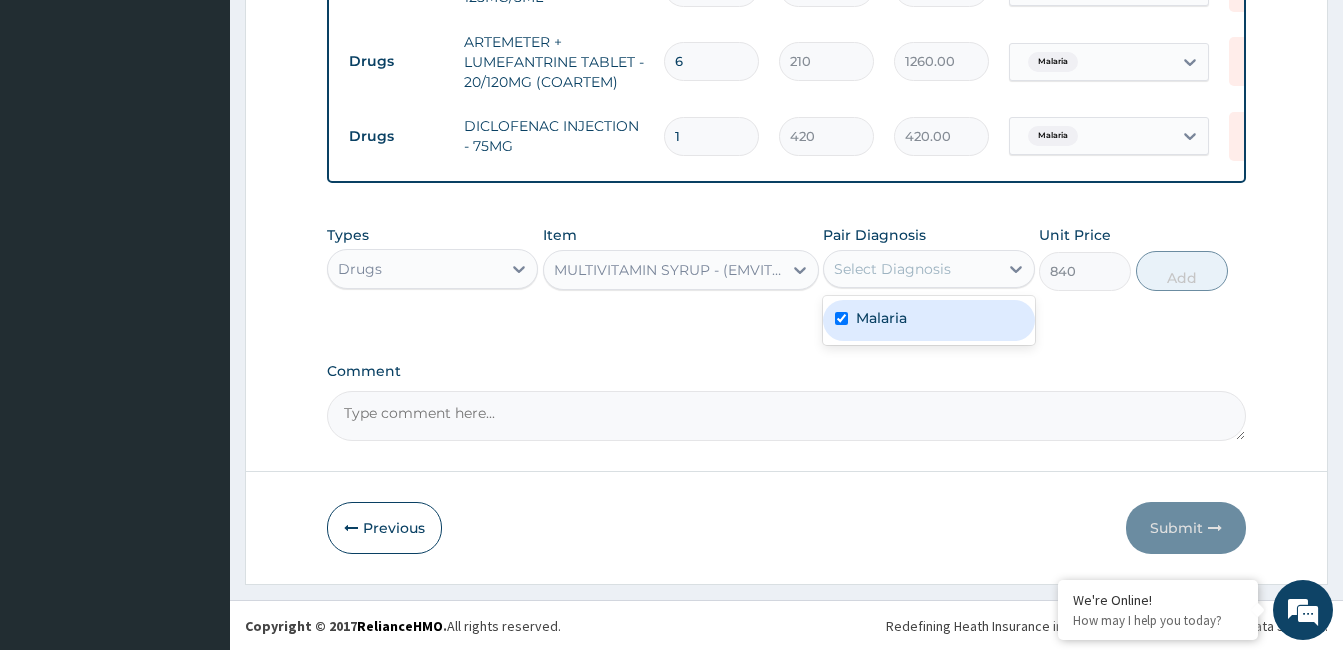 checkbox on "true" 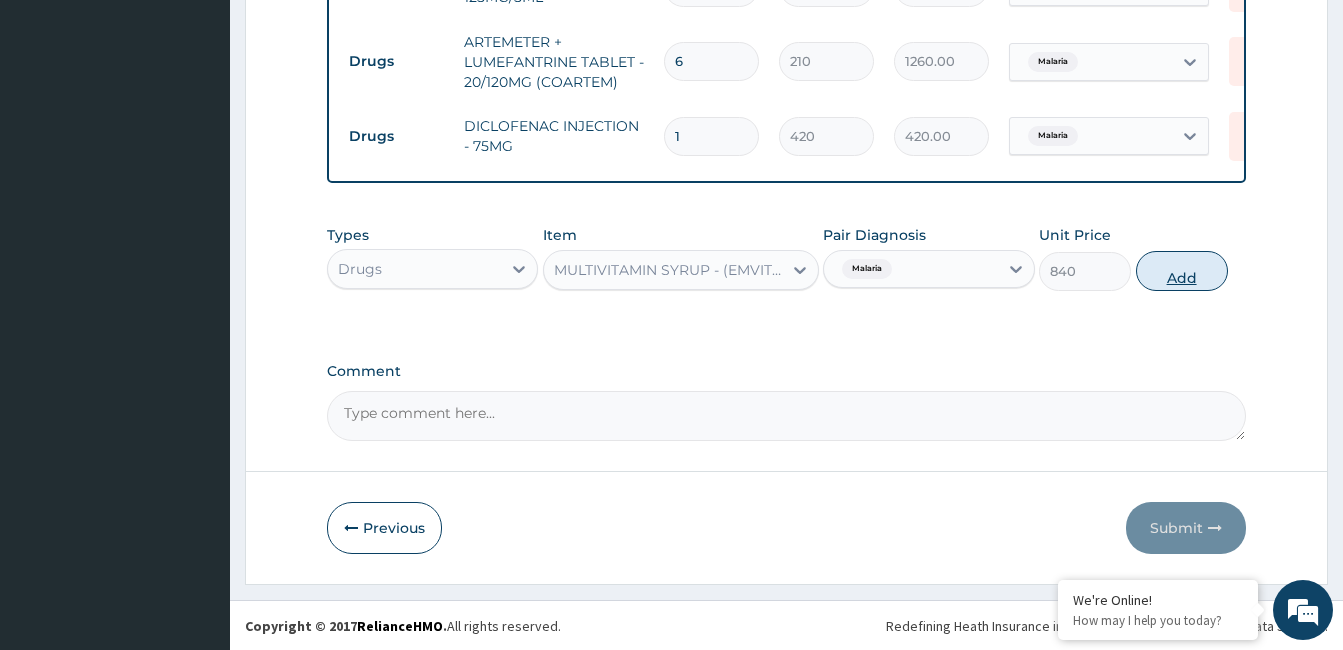 click on "Add" at bounding box center (1182, 271) 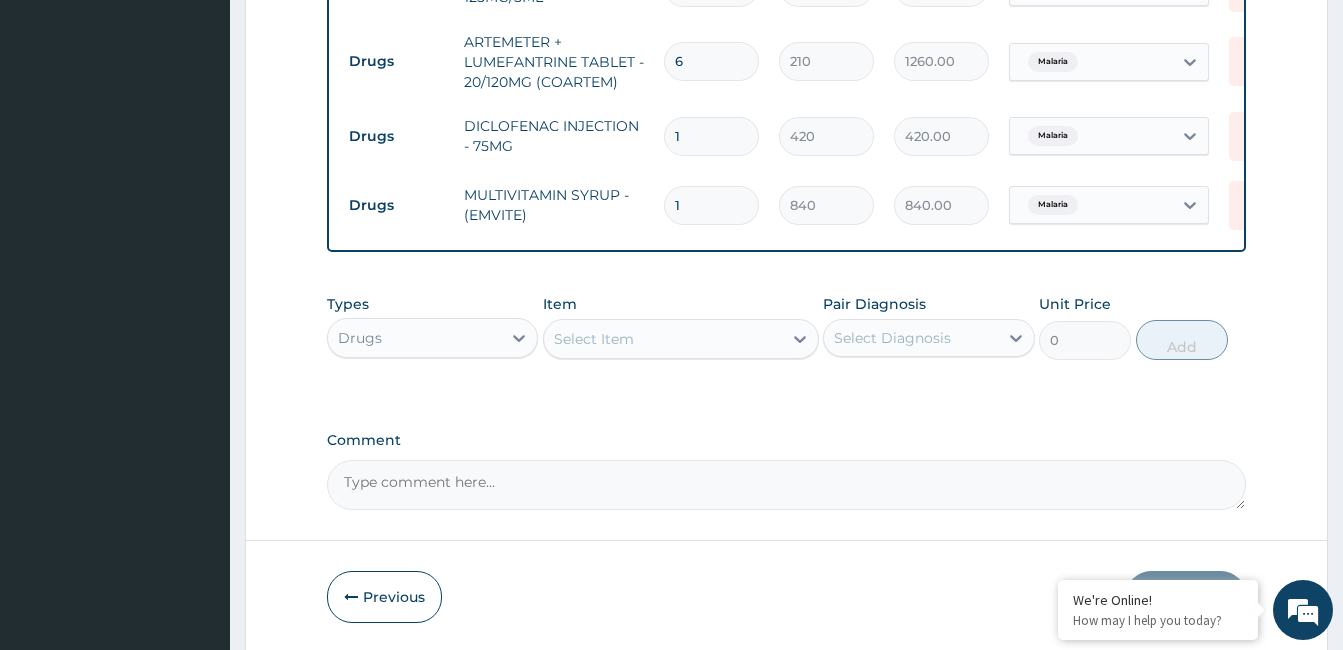 scroll, scrollTop: 1143, scrollLeft: 0, axis: vertical 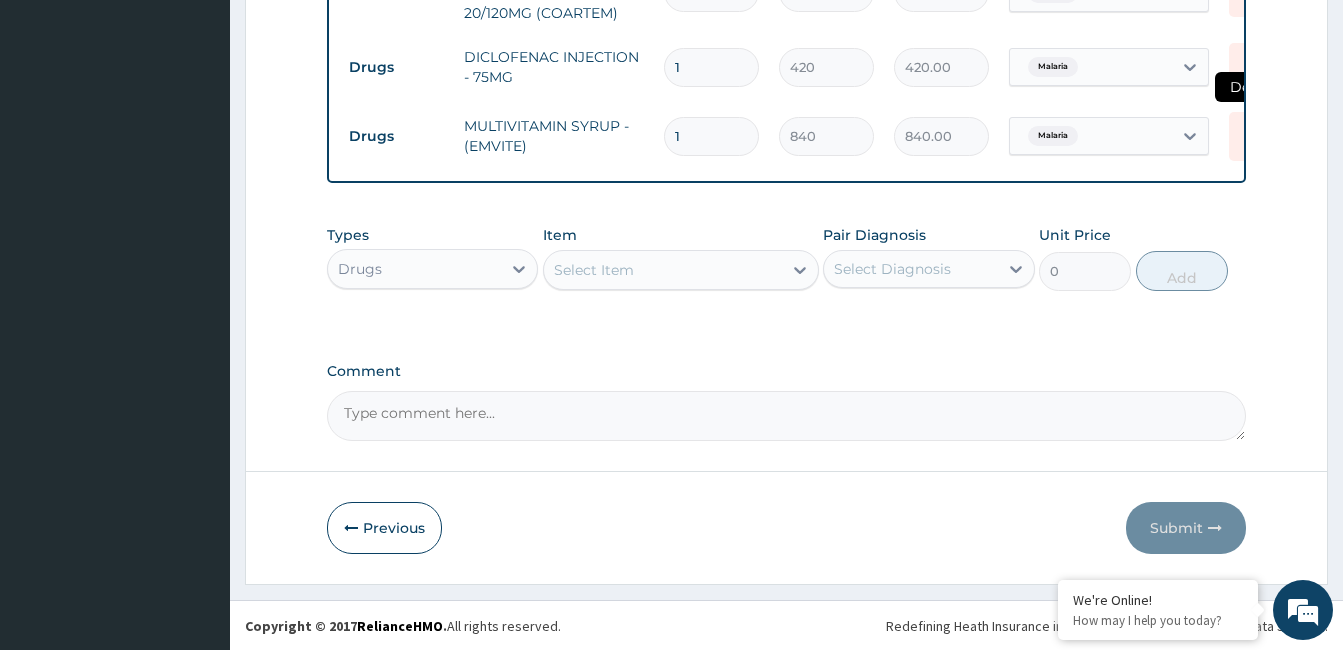 click 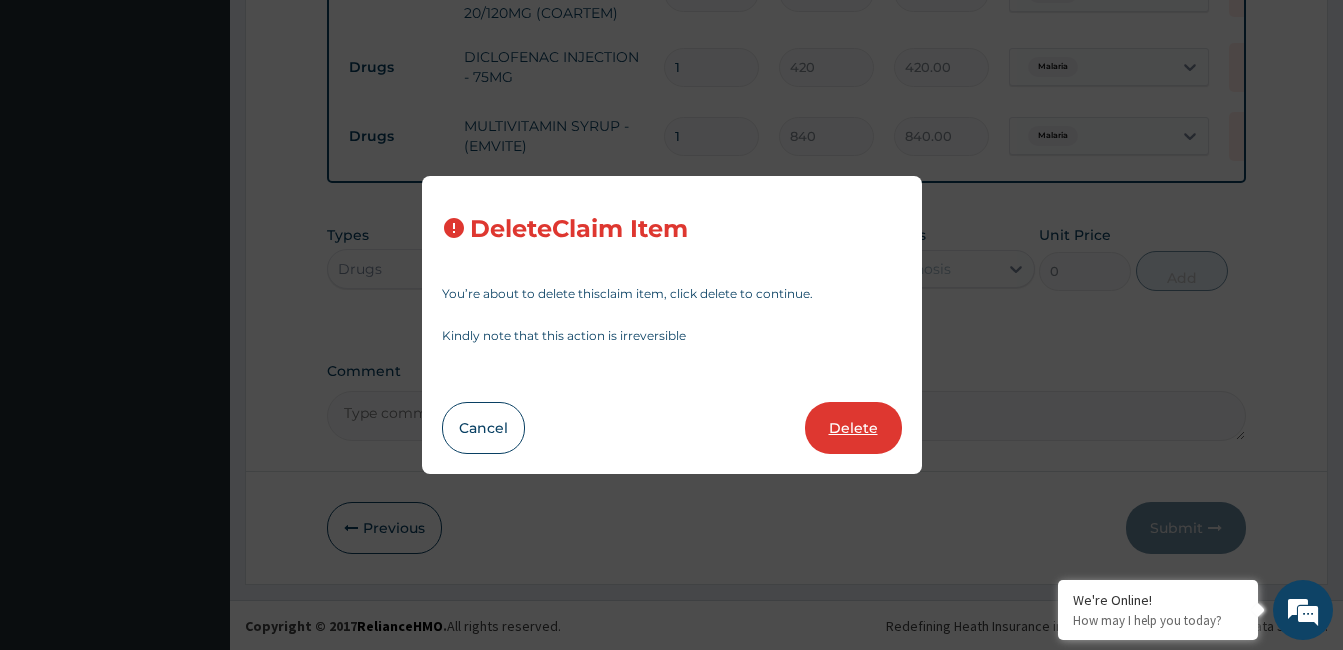 click on "Delete" at bounding box center [853, 428] 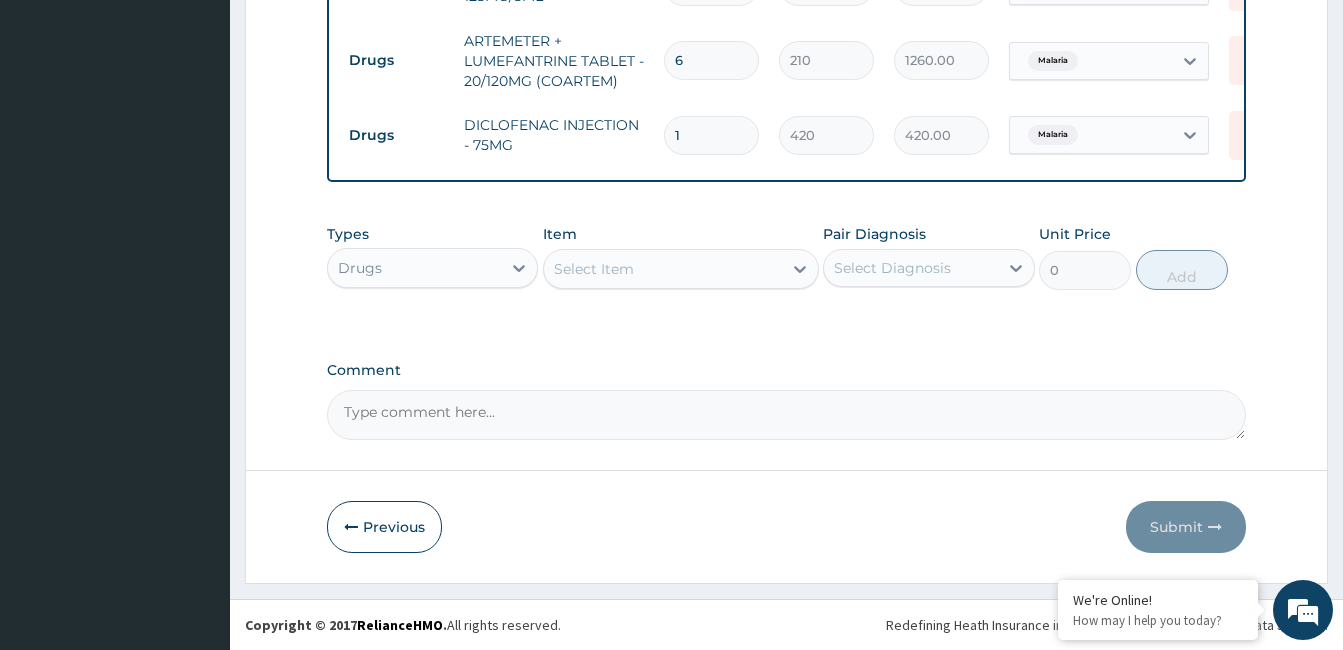 scroll, scrollTop: 1090, scrollLeft: 0, axis: vertical 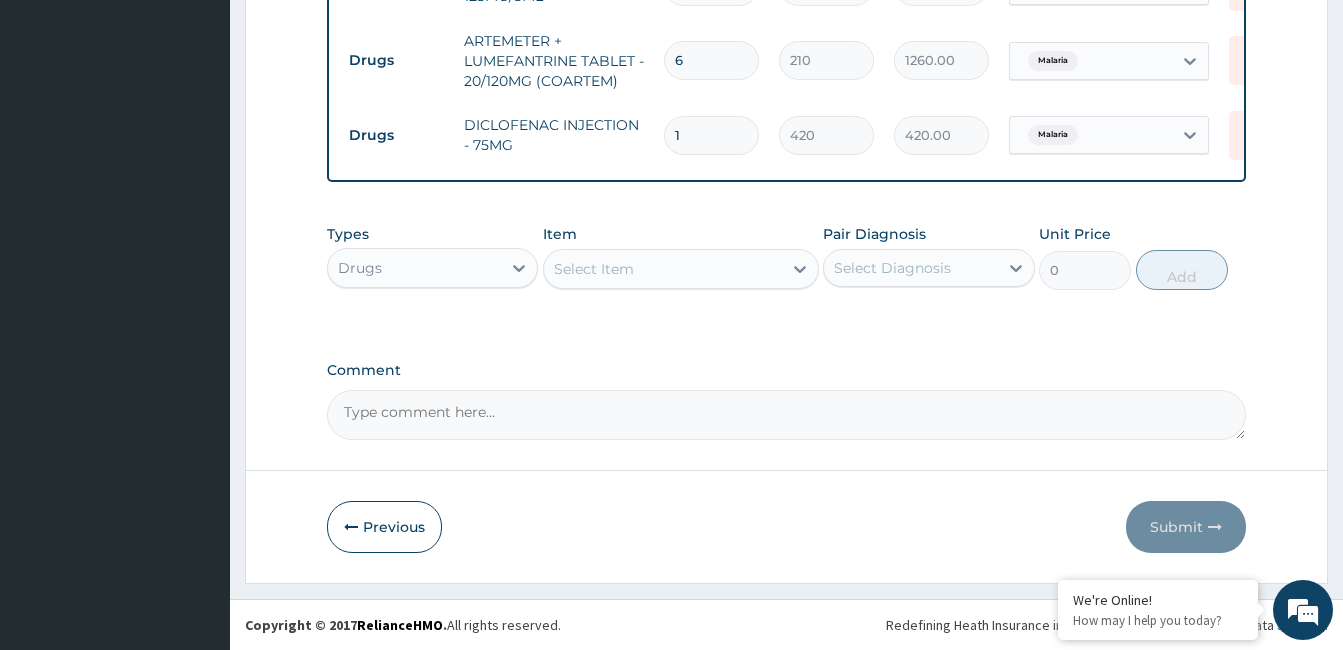 click on "Comment" at bounding box center [786, 415] 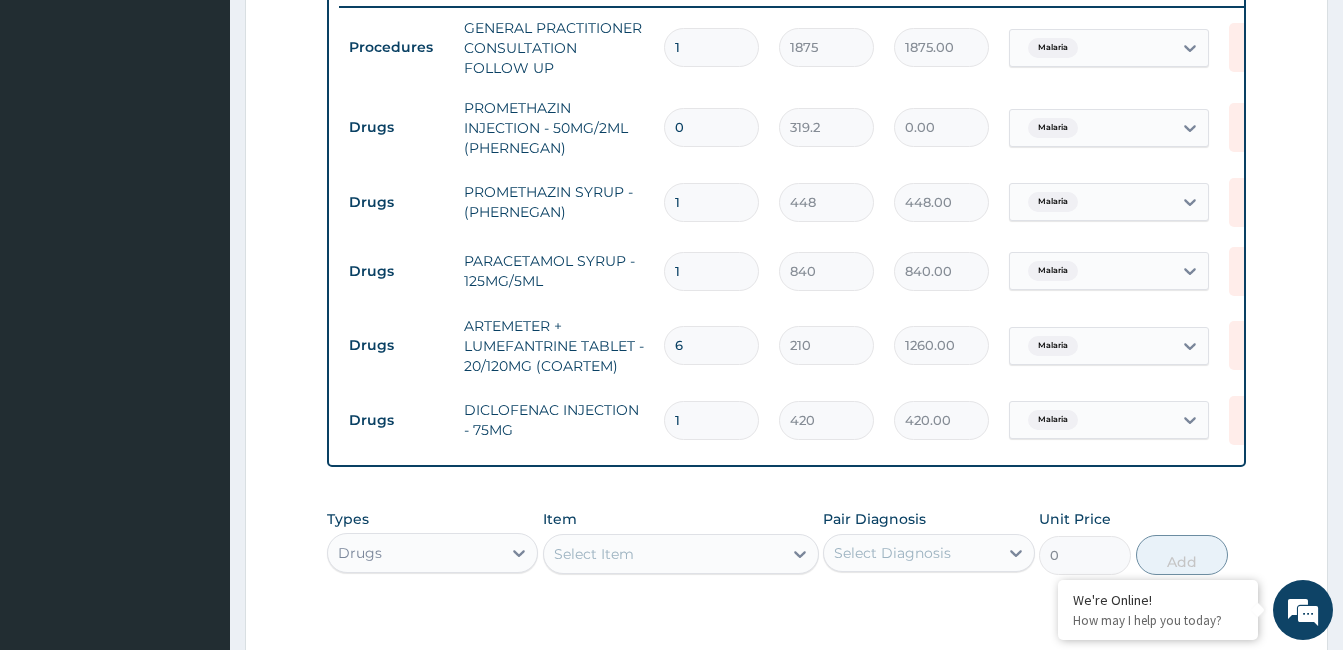 scroll, scrollTop: 793, scrollLeft: 0, axis: vertical 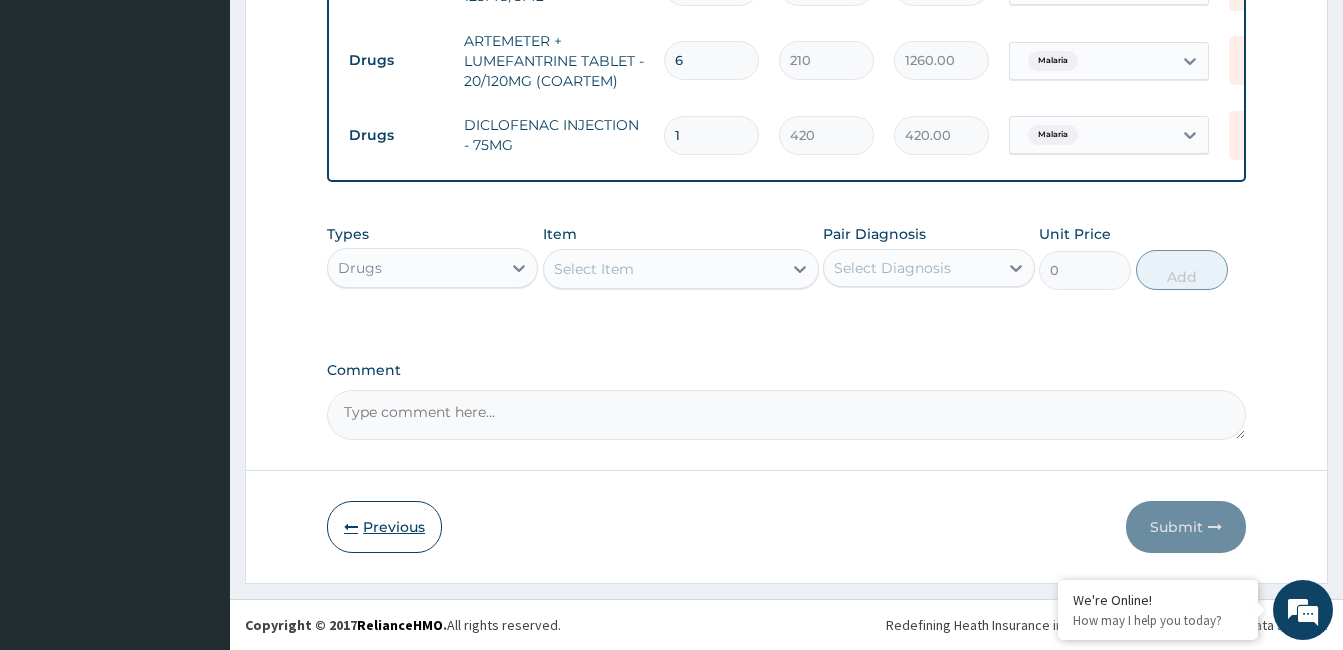 click on "Previous" at bounding box center (384, 527) 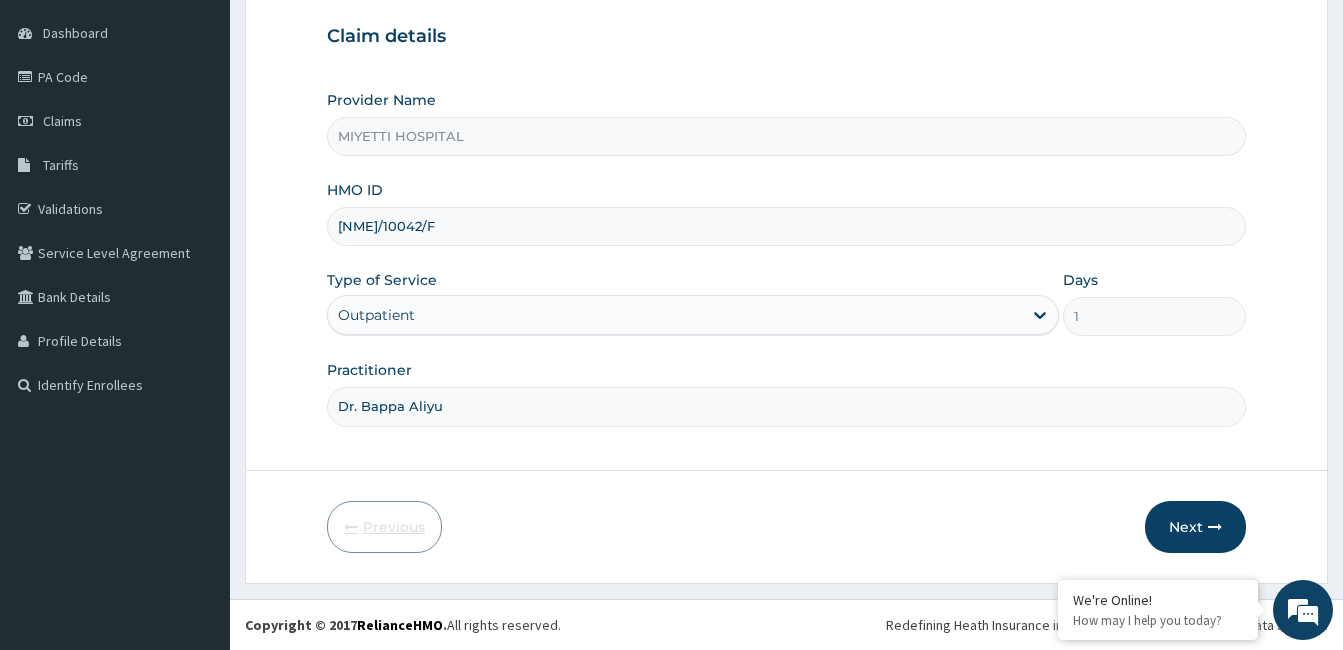 scroll, scrollTop: 185, scrollLeft: 0, axis: vertical 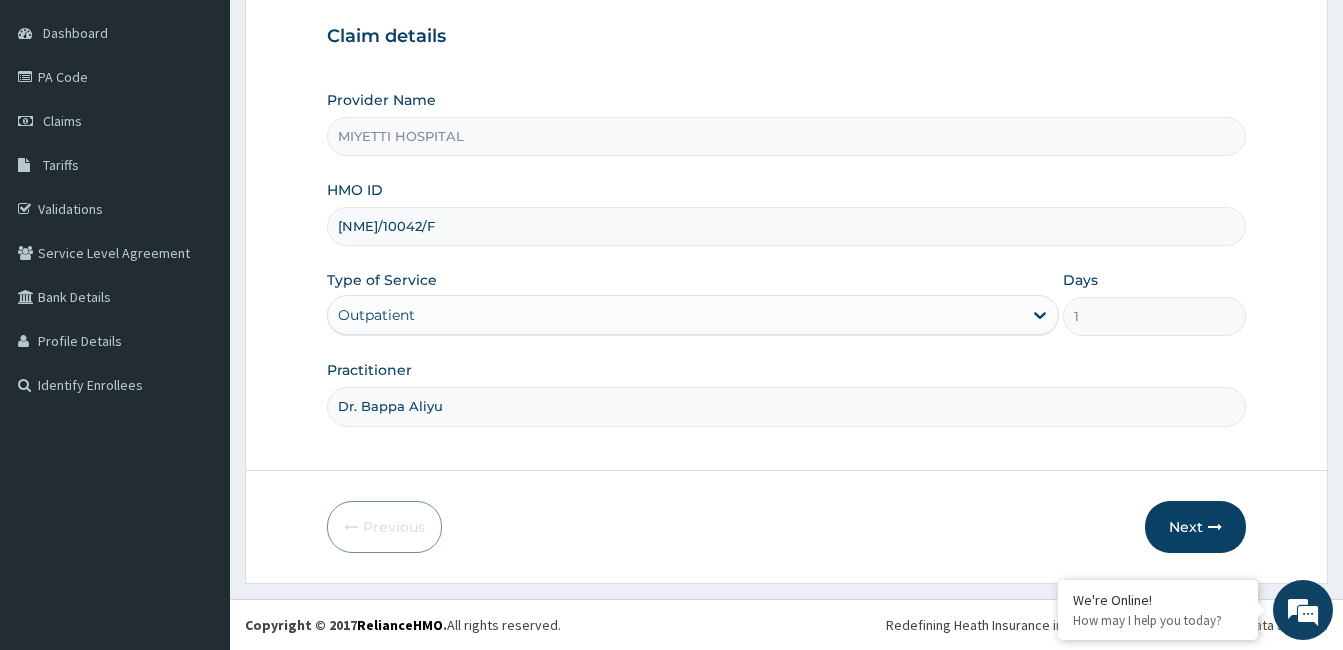 click on "Outpatient" at bounding box center [693, 315] 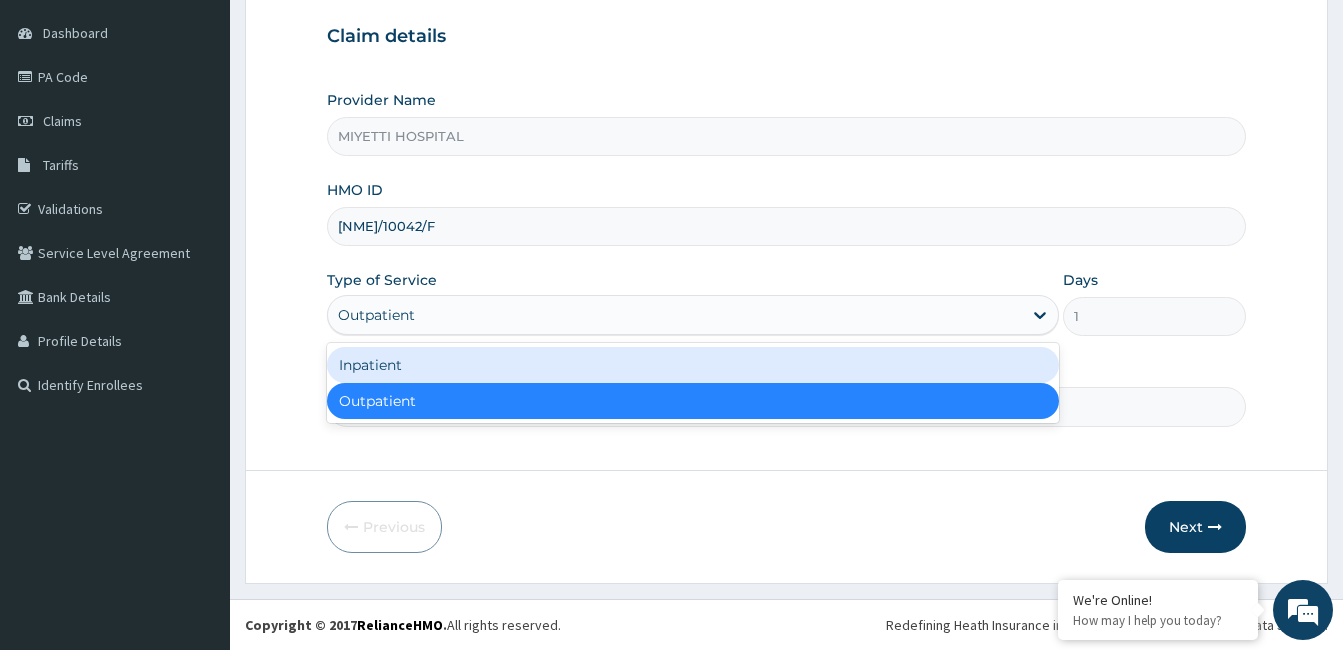 click on "Inpatient" at bounding box center [693, 365] 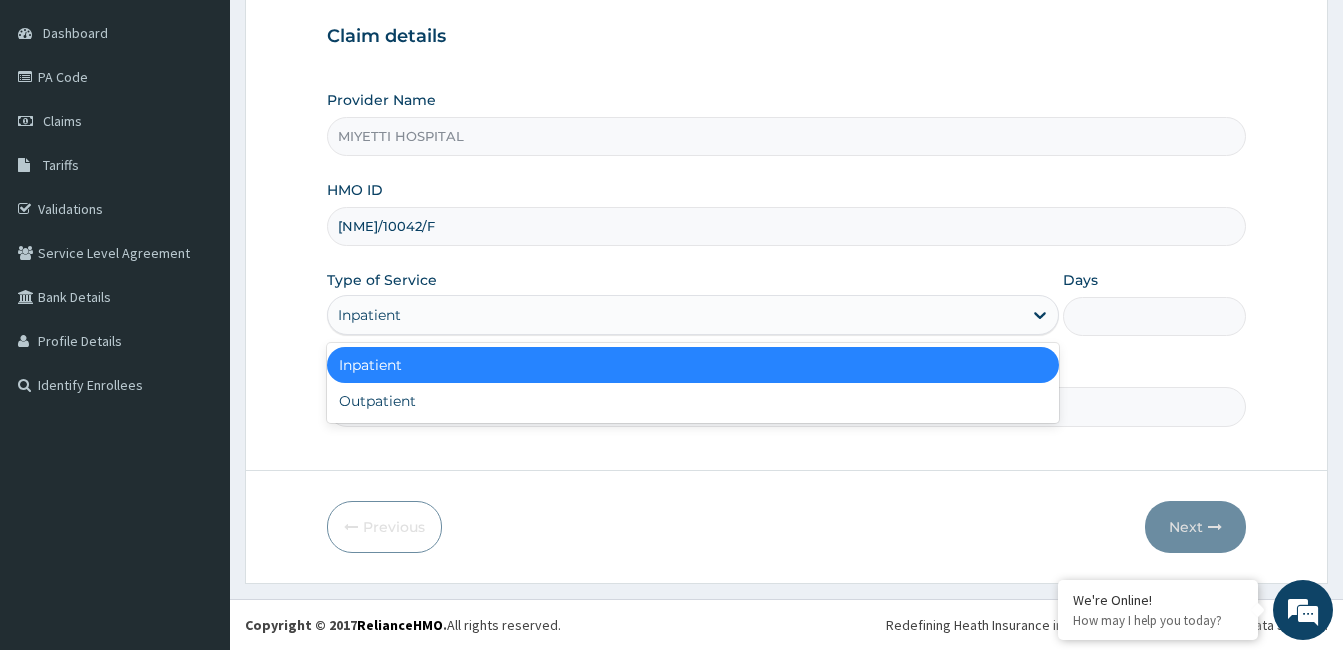 click on "Inpatient" at bounding box center (675, 315) 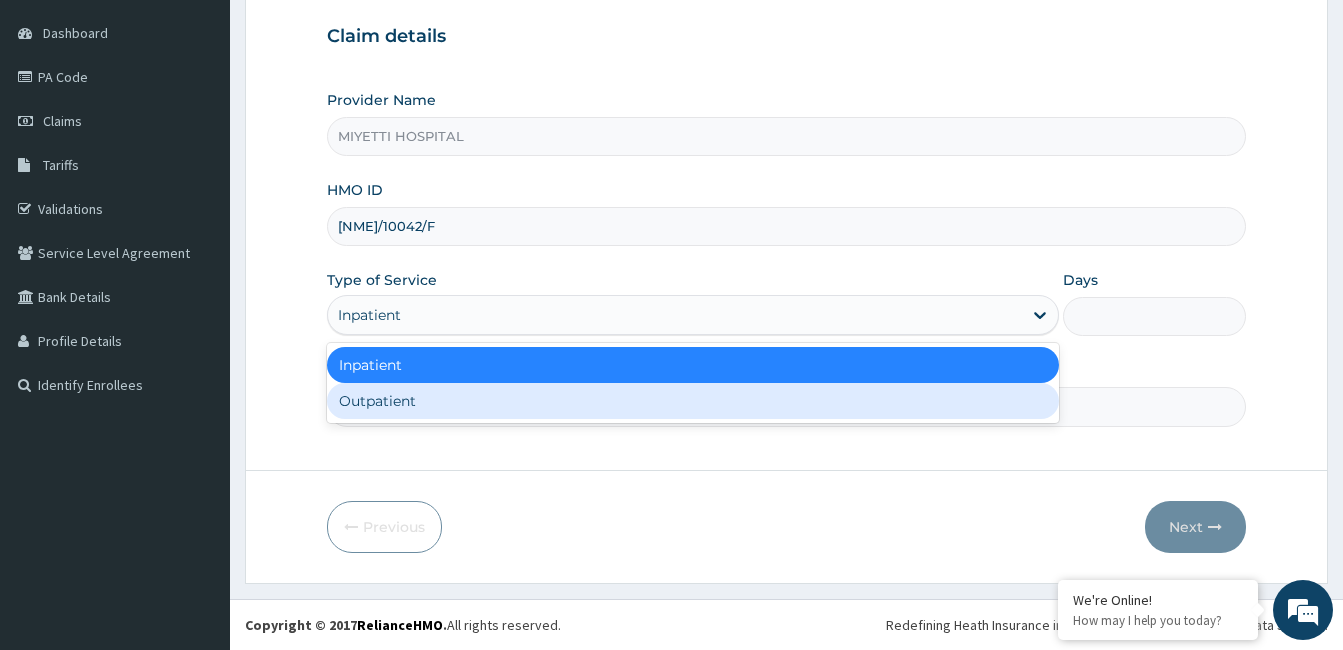 click on "Outpatient" at bounding box center (693, 401) 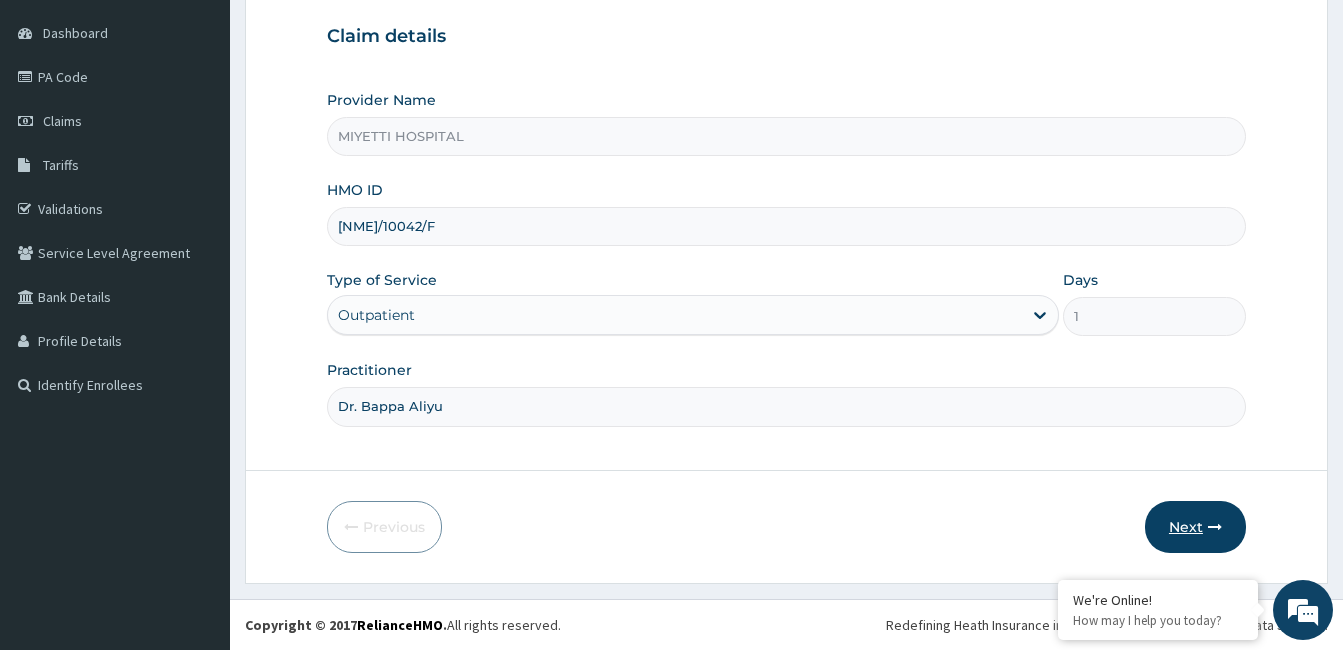 click on "Next" at bounding box center (1195, 527) 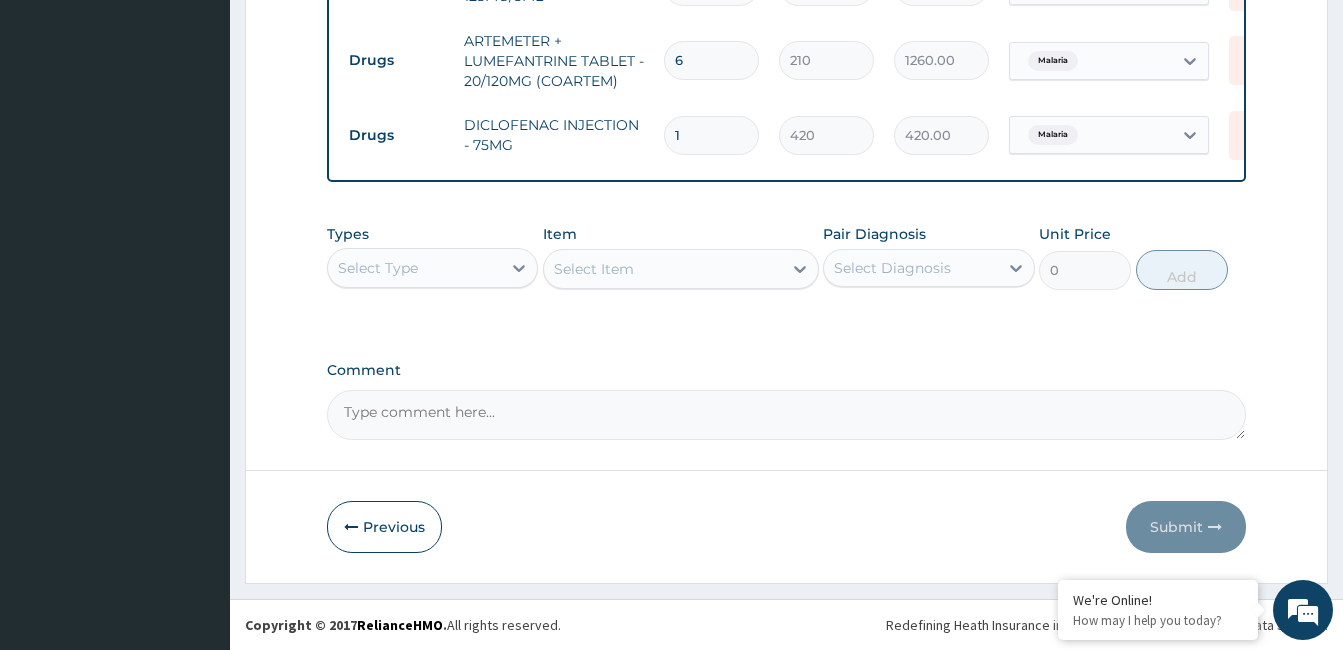 scroll, scrollTop: 1090, scrollLeft: 0, axis: vertical 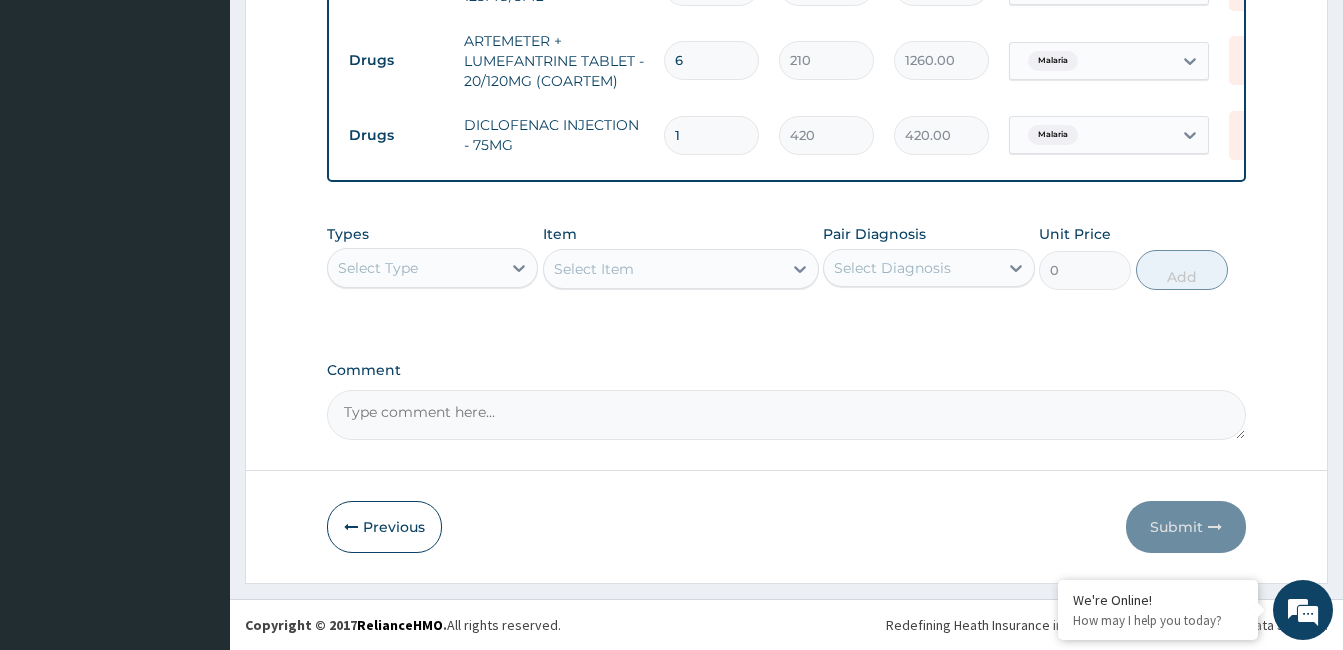 click on "Comment" at bounding box center [786, 415] 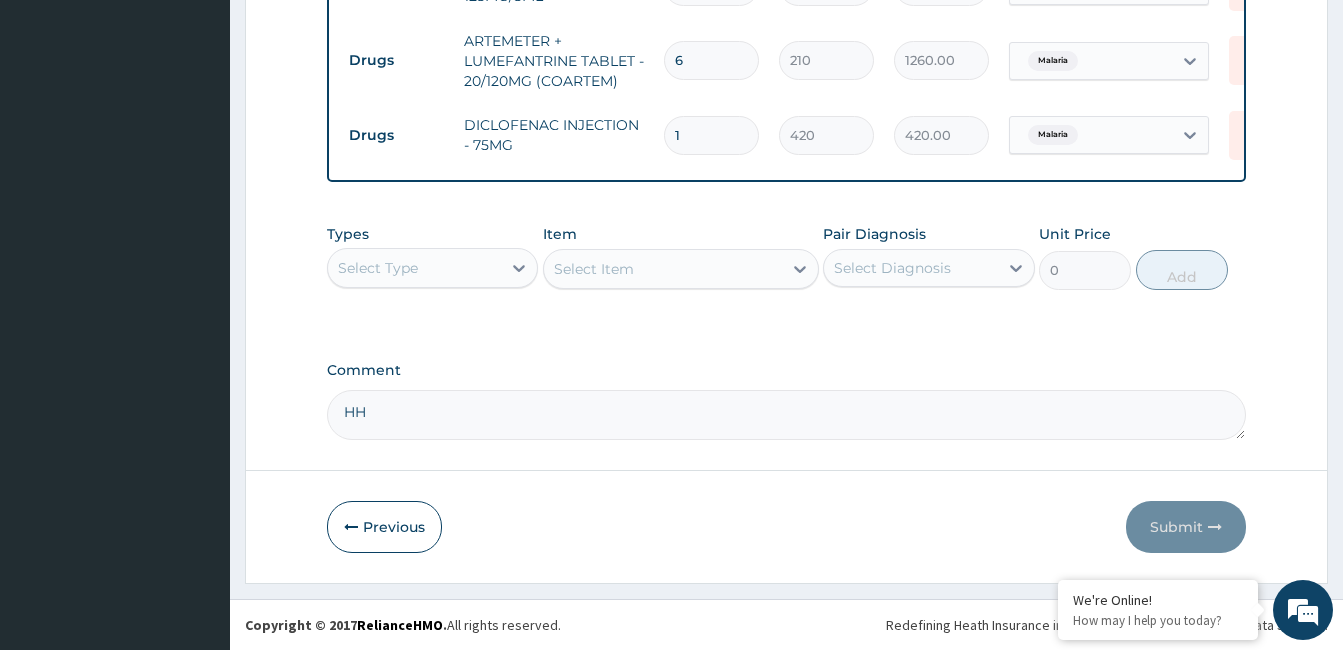 type on "H" 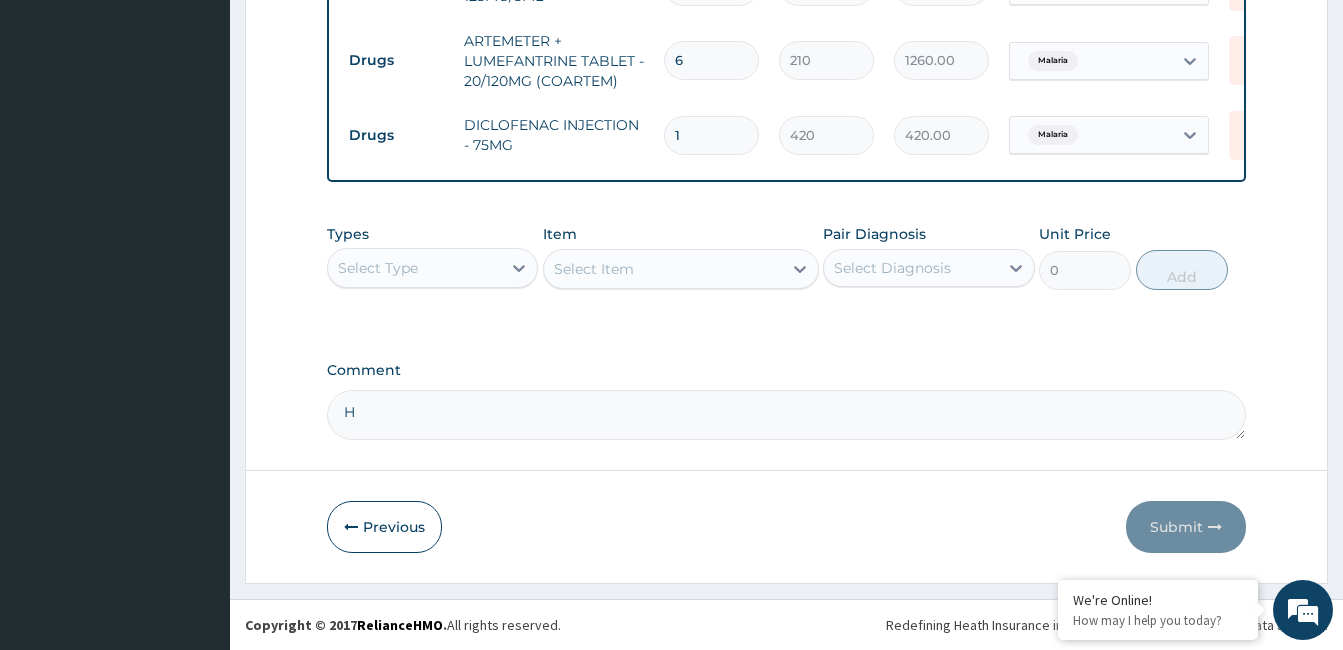type 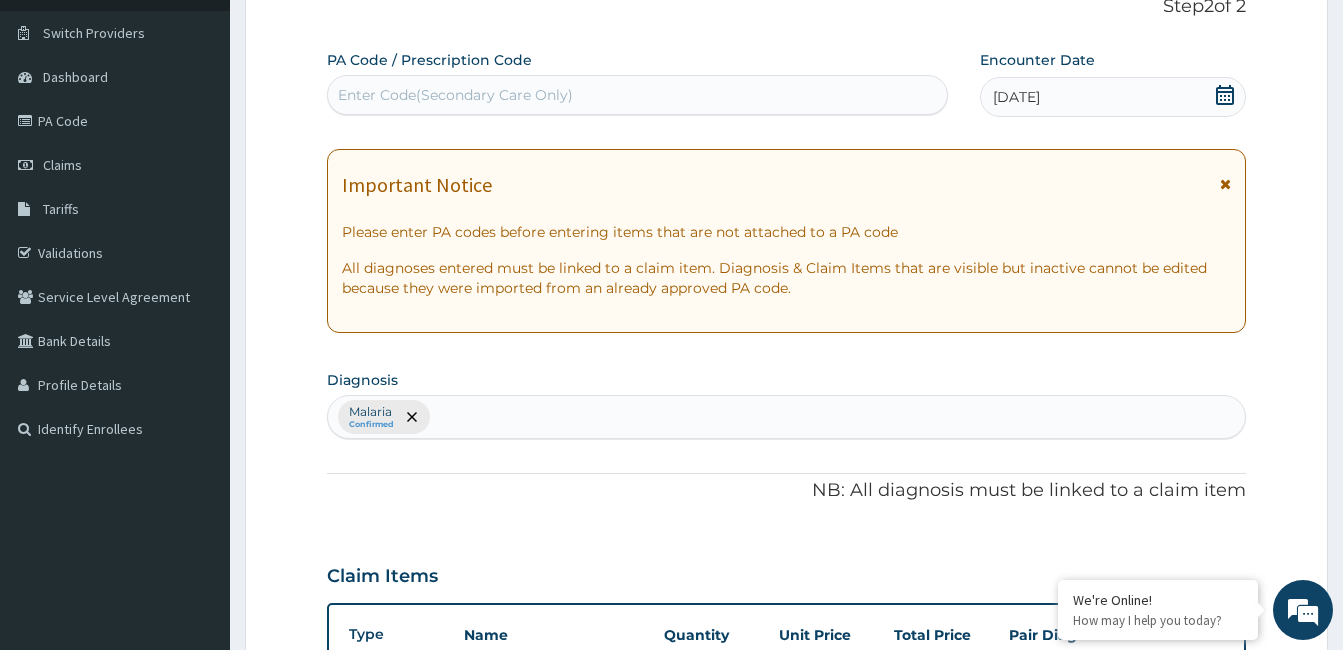 scroll, scrollTop: 0, scrollLeft: 0, axis: both 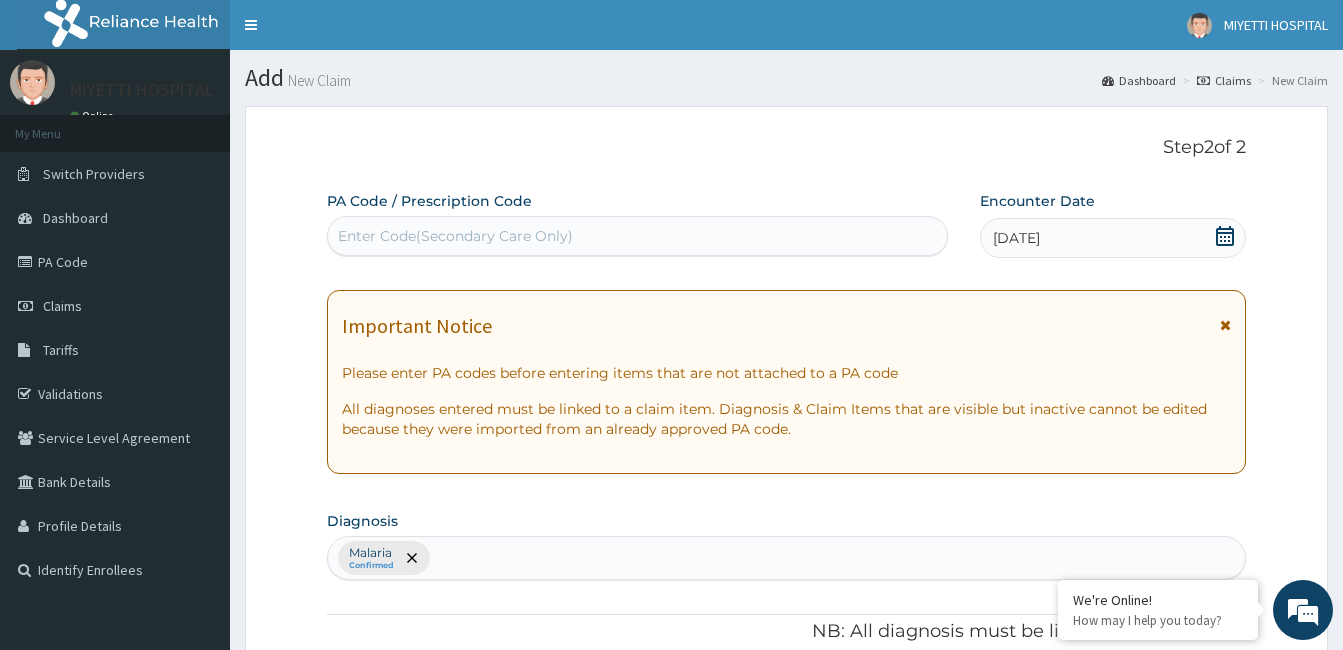 click on "Step  2  of 2 PA Code / Prescription Code Enter Code(Secondary Care Only) Encounter Date [DATE] Important Notice Please enter PA codes before entering items that are not attached to a PA code   All diagnoses entered must be linked to a claim item. Diagnosis & Claim Items that are visible but inactive cannot be edited because they were imported from an already approved PA code. Diagnosis Malaria Confirmed NB: All diagnosis must be linked to a claim item Claim Items Type Name Quantity Unit Price Total Price Pair Diagnosis Actions Procedures GENERAL PRACTITIONER CONSULTATION FOLLOW UP 1 [PRICE] [PRICE].00 Malaria Delete Drugs PROMETHAZIN INJECTION - 50MG/2ML (PHERNEGAN) 0 [PRICE] [PRICE].00 Malaria Delete Drugs PROMETHAZIN SYRUP - (PHERNEGAN) 1 [PRICE] [PRICE].00 Malaria Delete Drugs PARACETAMOL SYRUP - 125MG/5ML 1 [PRICE] [PRICE].00 Malaria Delete Drugs ARTEMETER + LUMEFANTRINE TABLET - 20/120MG (COARTEM) 6 [PRICE] [PRICE].00 Malaria Delete Drugs DICLOFENAC INJECTION - 75MG 1 [PRICE] [PRICE].00 Malaria Delete Types Select Type Item Select Item 0 Add" at bounding box center (786, 825) 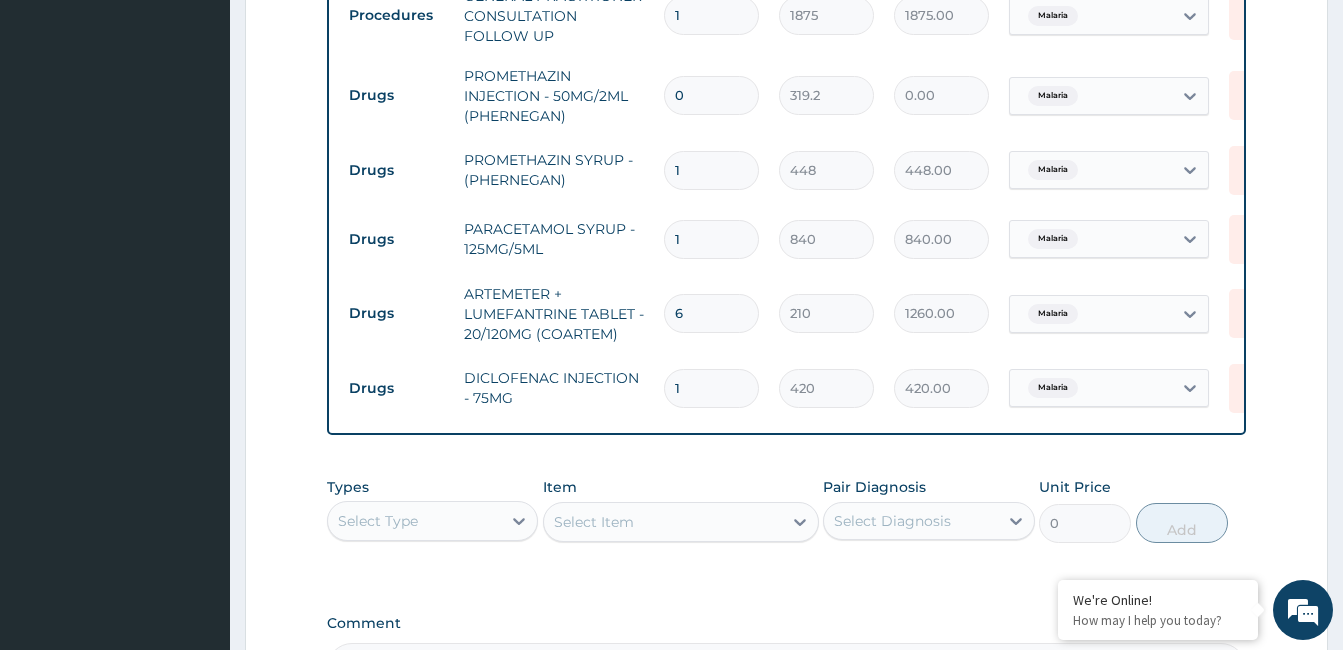 scroll, scrollTop: 1090, scrollLeft: 0, axis: vertical 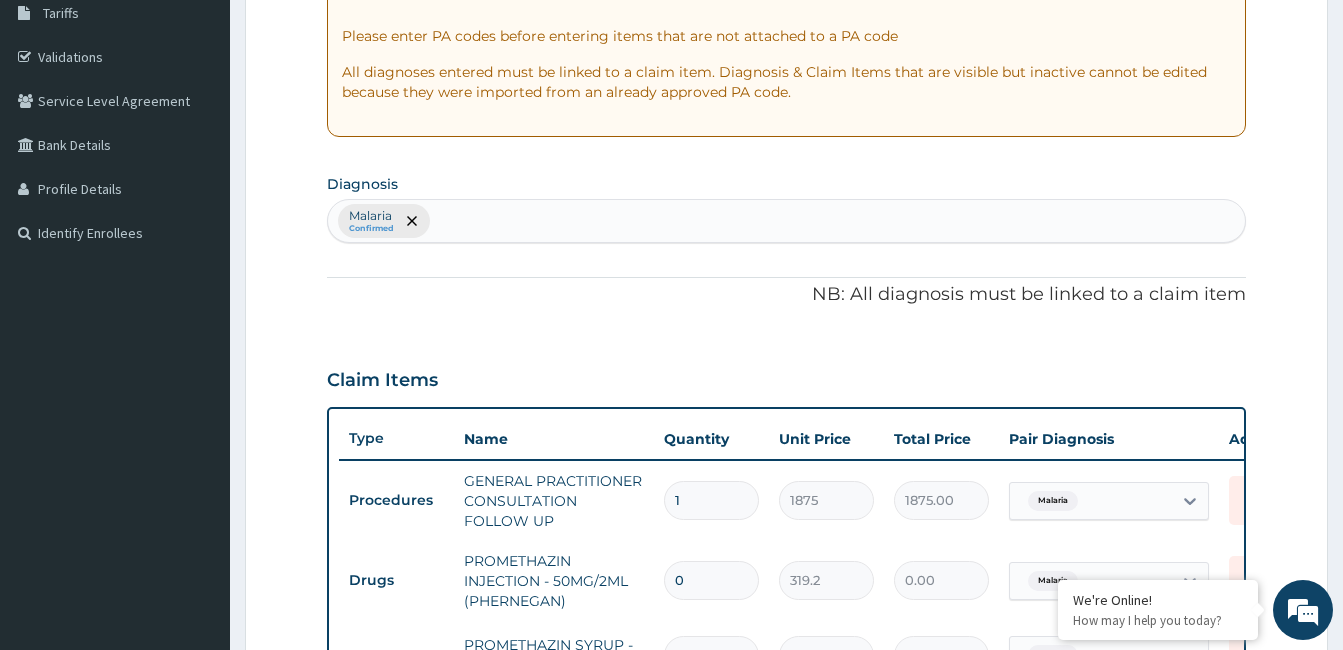 click on "Malaria Confirmed" at bounding box center [786, 221] 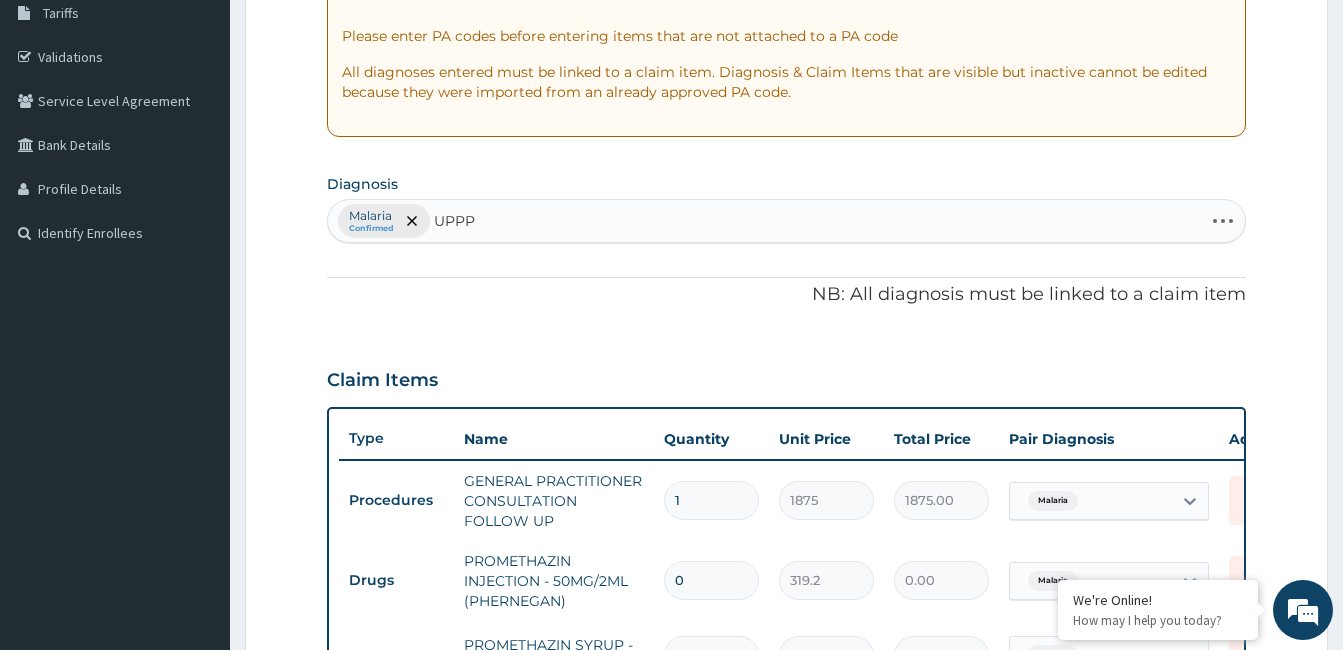 type on "UPPP" 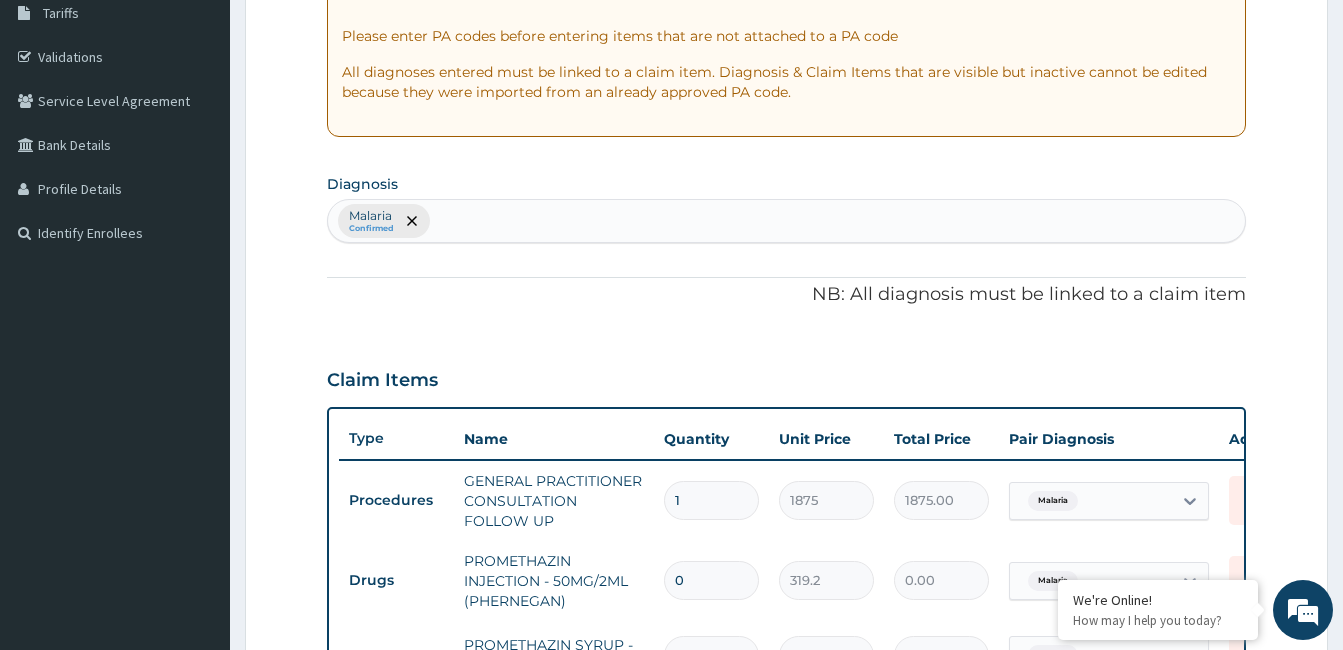 click on "Step  2  of 2 PA Code / Prescription Code Enter Code(Secondary Care Only) Encounter Date [DATE] Important Notice Please enter PA codes before entering items that are not attached to a PA code   All diagnoses entered must be linked to a claim item. Diagnosis & Claim Items that are visible but inactive cannot be edited because they were imported from an already approved PA code. Diagnosis Malaria Confirmed NB: All diagnosis must be linked to a claim item Claim Items Type Name Quantity Unit Price Total Price Pair Diagnosis Actions Procedures GENERAL PRACTITIONER CONSULTATION FOLLOW UP 1 [PRICE] [PRICE].00 Malaria Delete Drugs PROMETHAZIN INJECTION - 50MG/2ML (PHERNEGAN) 0 [PRICE] [PRICE].00 Malaria Delete Drugs PROMETHAZIN SYRUP - (PHERNEGAN) 1 [PRICE] [PRICE].00 Malaria Delete Drugs PARACETAMOL SYRUP - 125MG/5ML 1 [PRICE] [PRICE].00 Malaria Delete Drugs ARTEMETER + LUMEFANTRINE TABLET - 20/120MG (COARTEM) 6 [PRICE] [PRICE].00 Malaria Delete Drugs DICLOFENAC INJECTION - 75MG 1 [PRICE] [PRICE].00 Malaria Delete 0" at bounding box center (786, 545) 